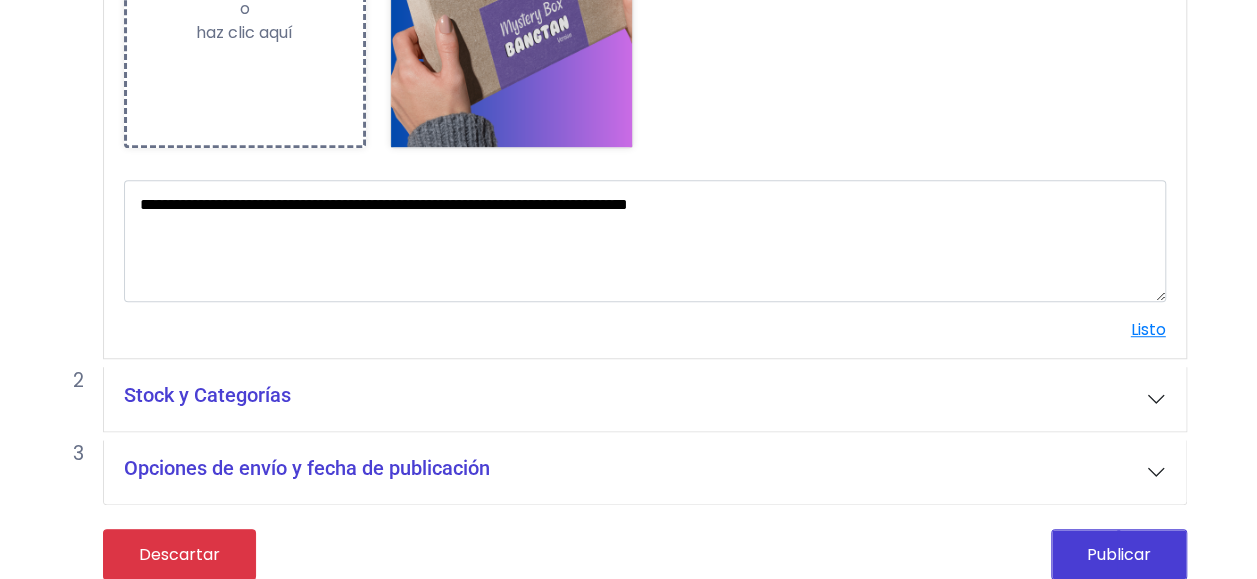 scroll, scrollTop: 510, scrollLeft: 0, axis: vertical 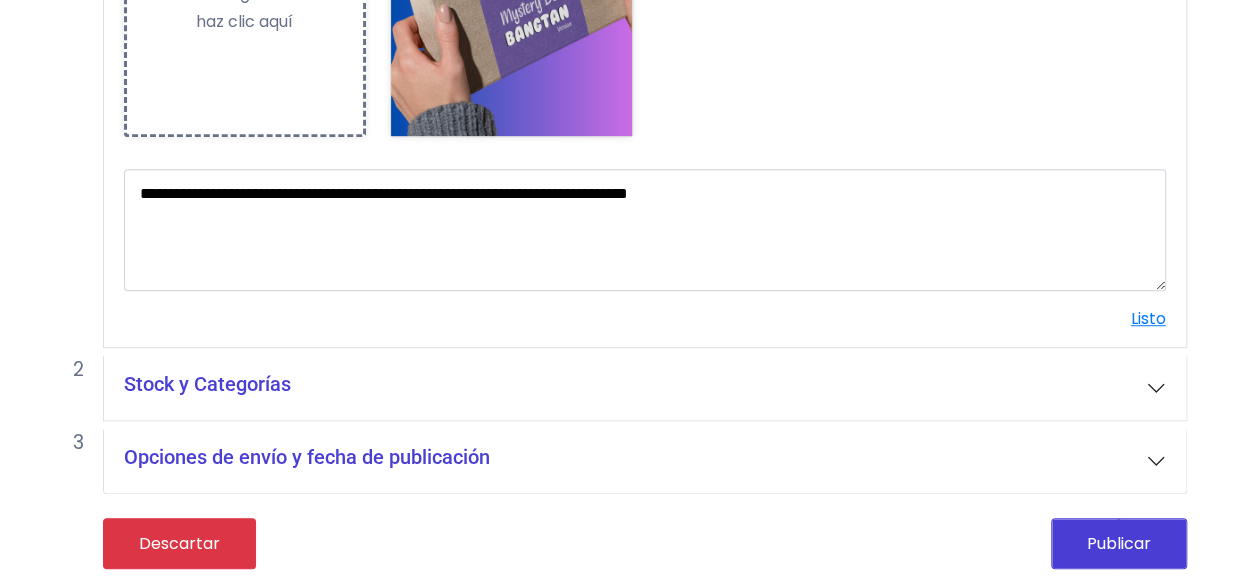 click on "Stock y Categorías" at bounding box center (645, 388) 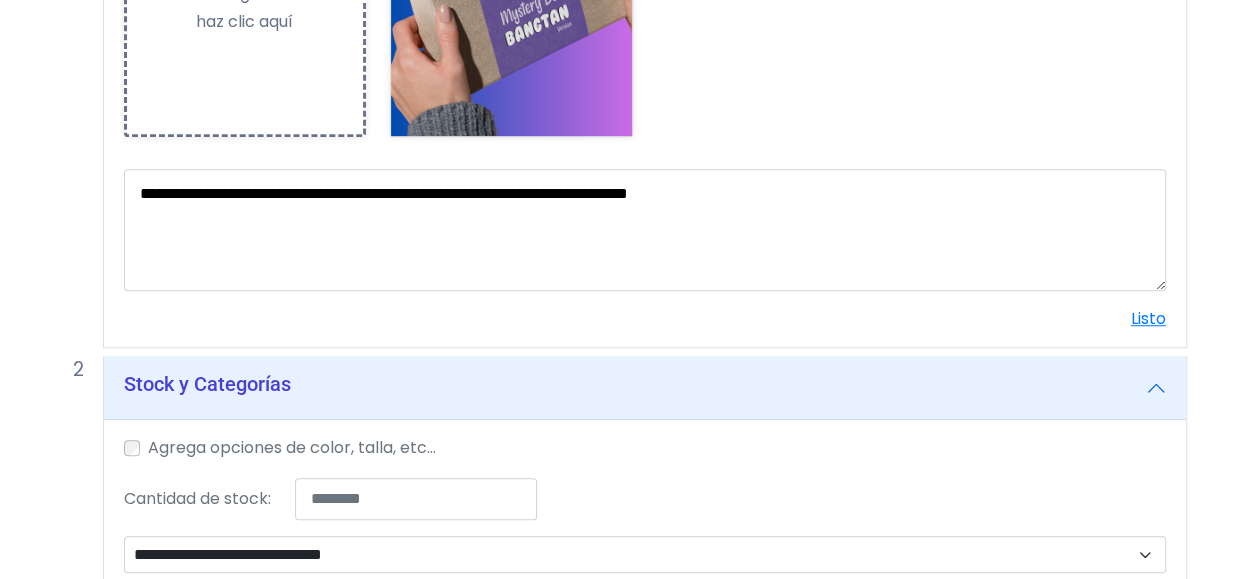 click on "Agrega opciones de color, talla, etc..." at bounding box center [292, 448] 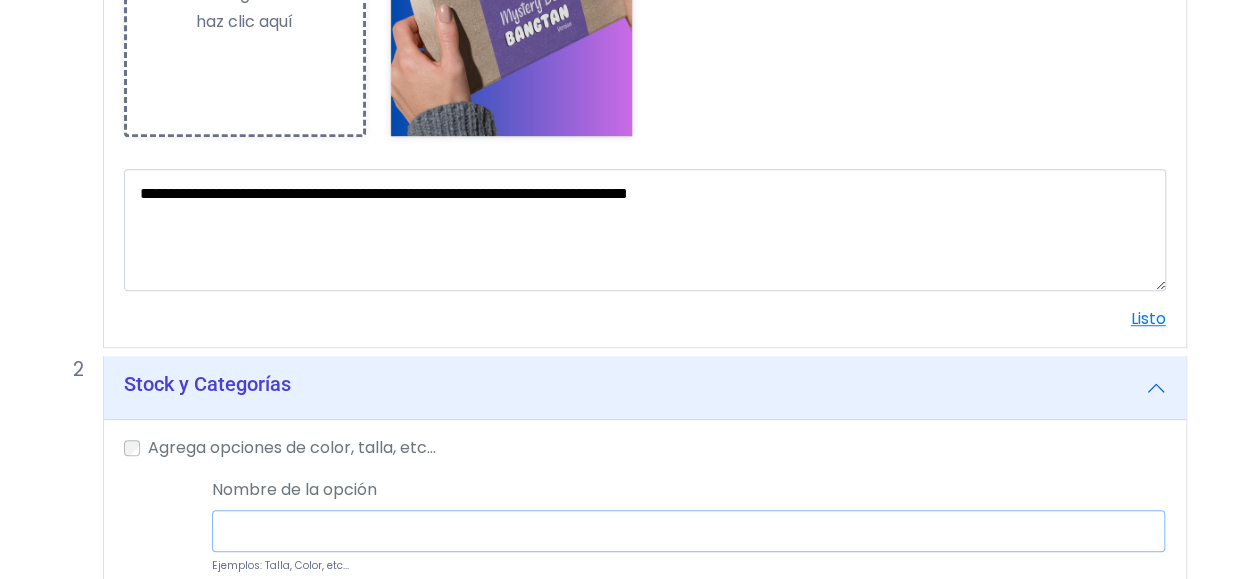click at bounding box center [688, 531] 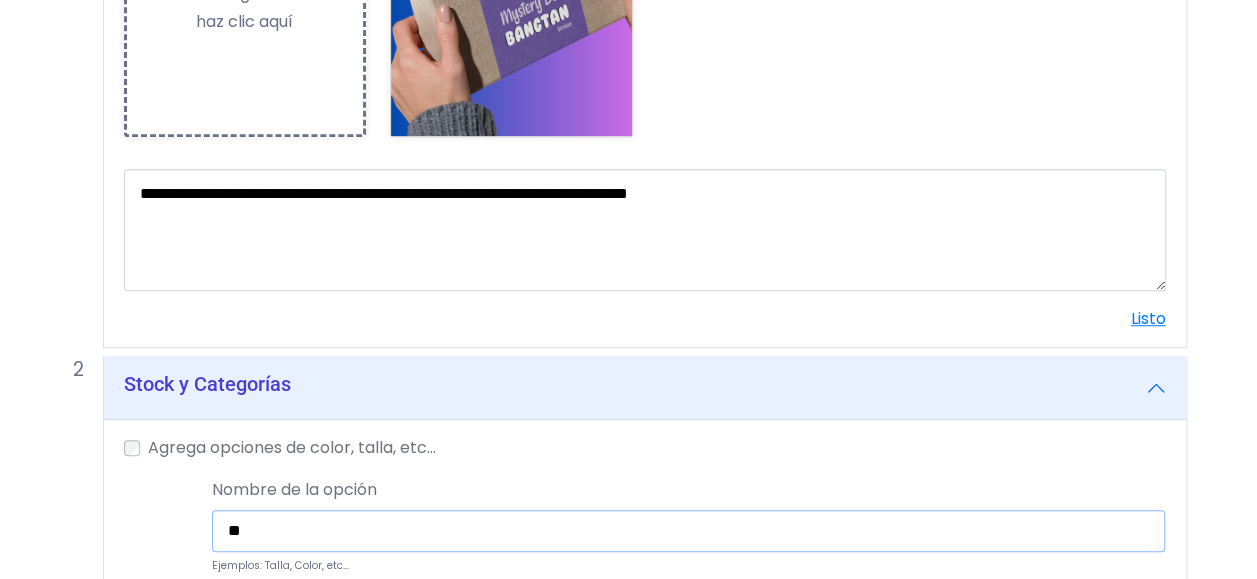 type on "*" 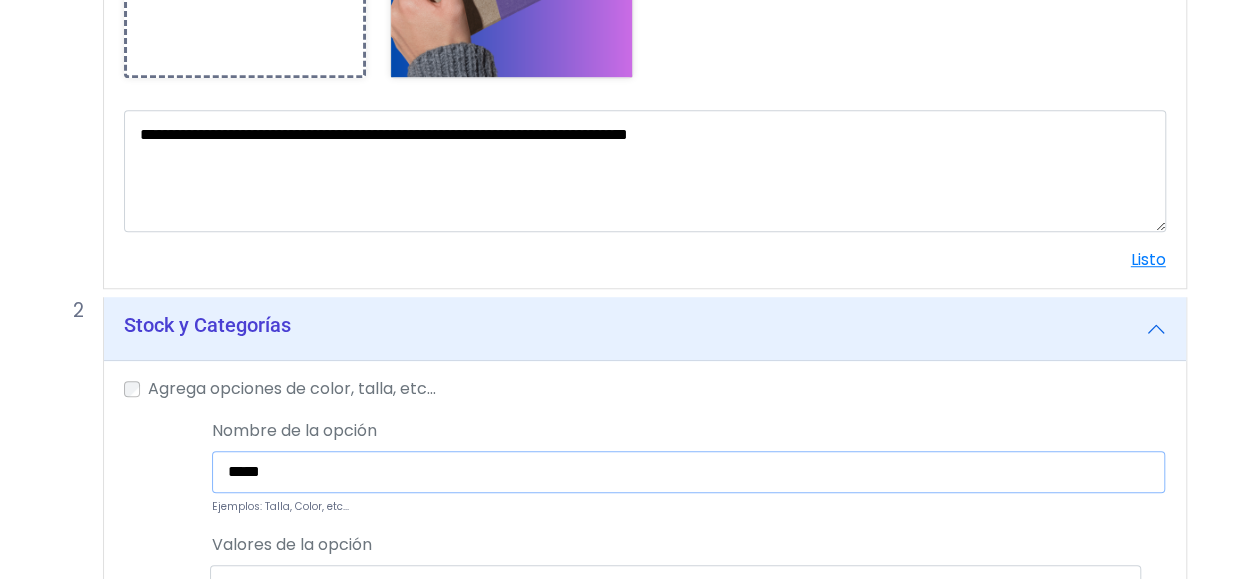 scroll, scrollTop: 610, scrollLeft: 0, axis: vertical 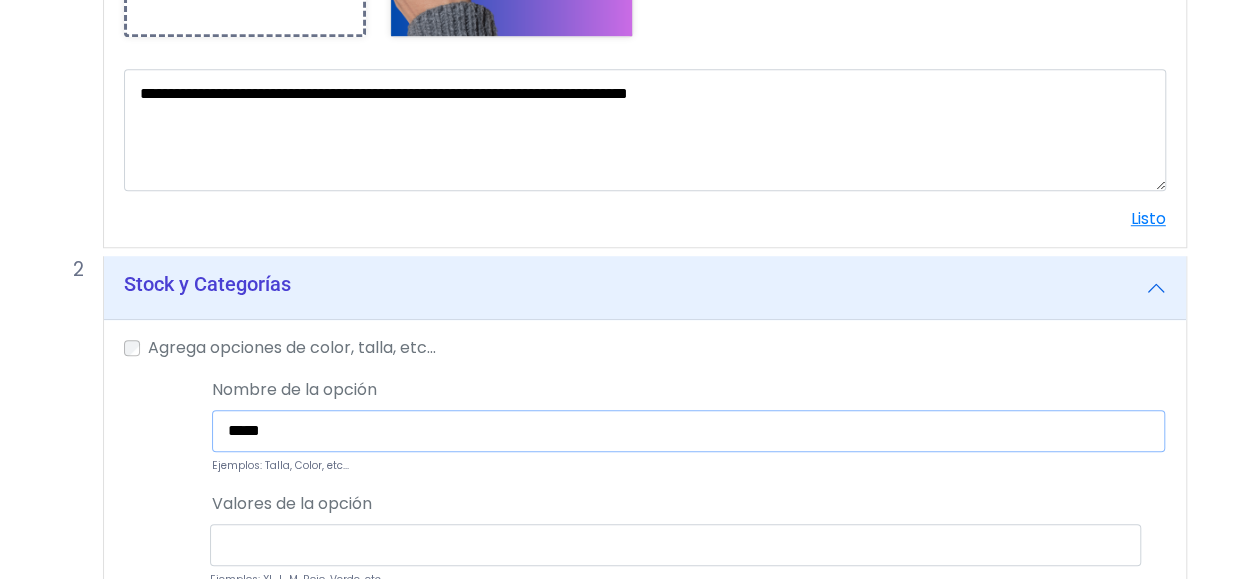 type on "*****" 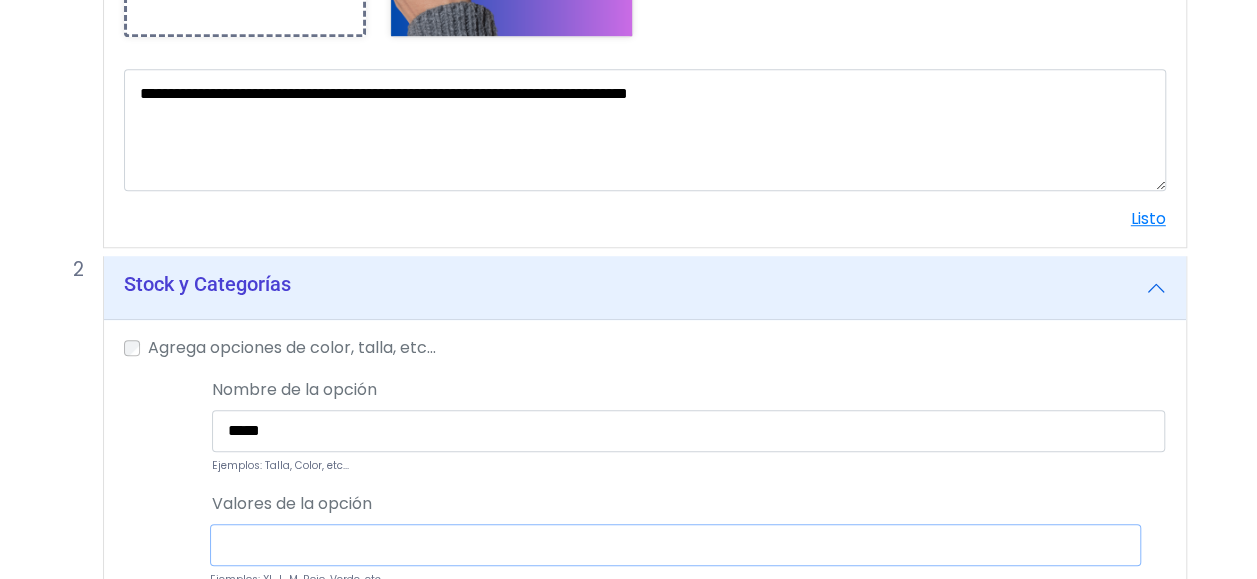 click at bounding box center [675, 545] 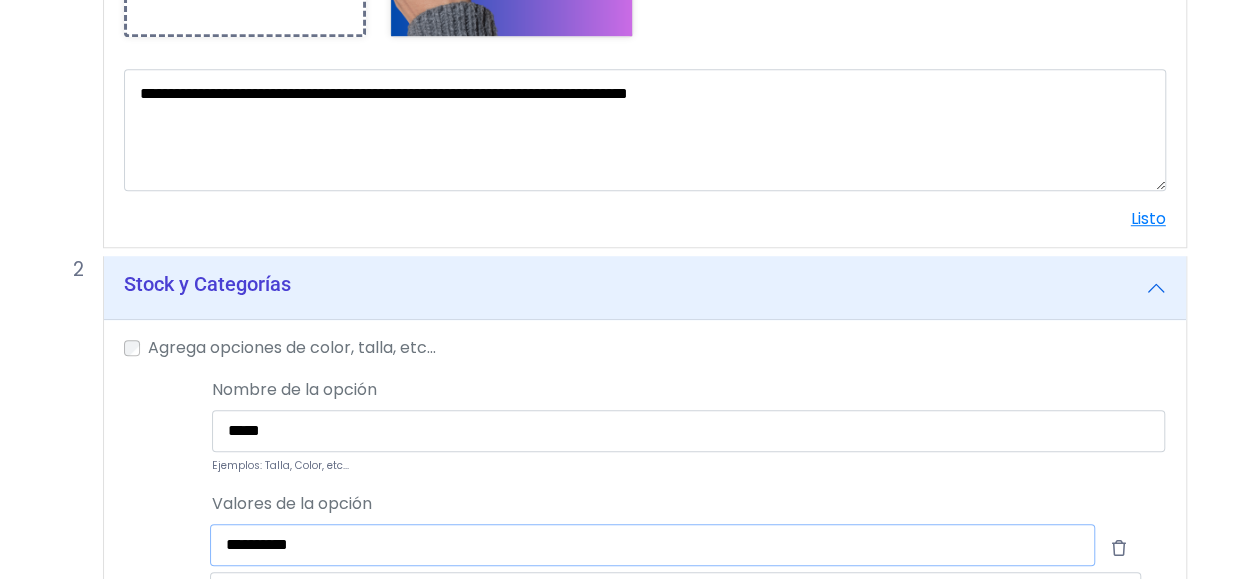 type on "**********" 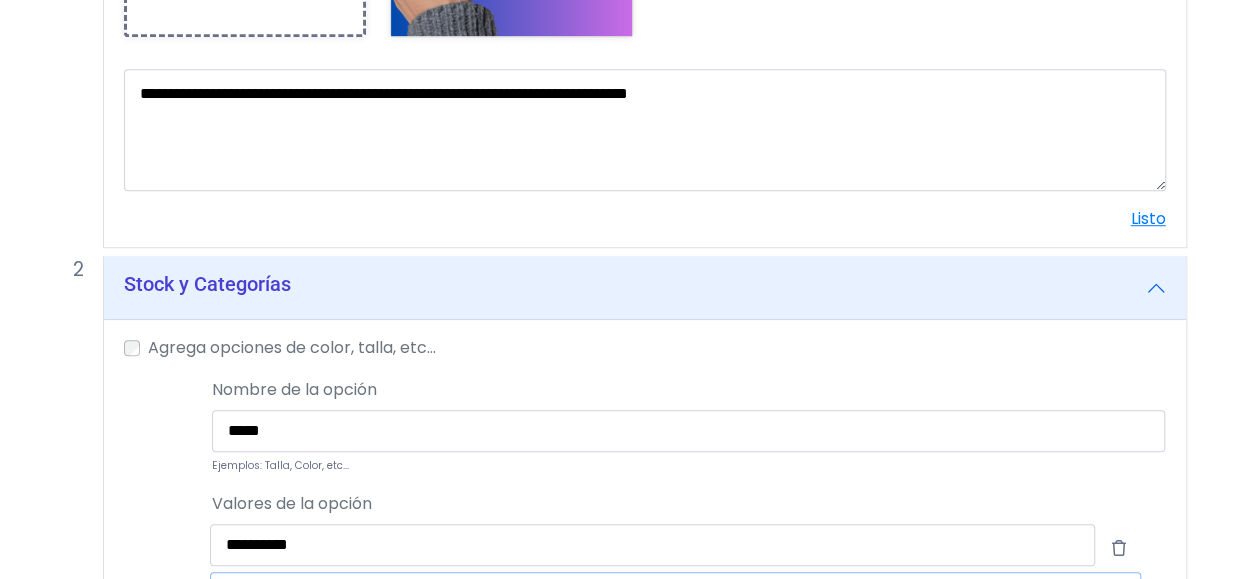 scroll, scrollTop: 632, scrollLeft: 0, axis: vertical 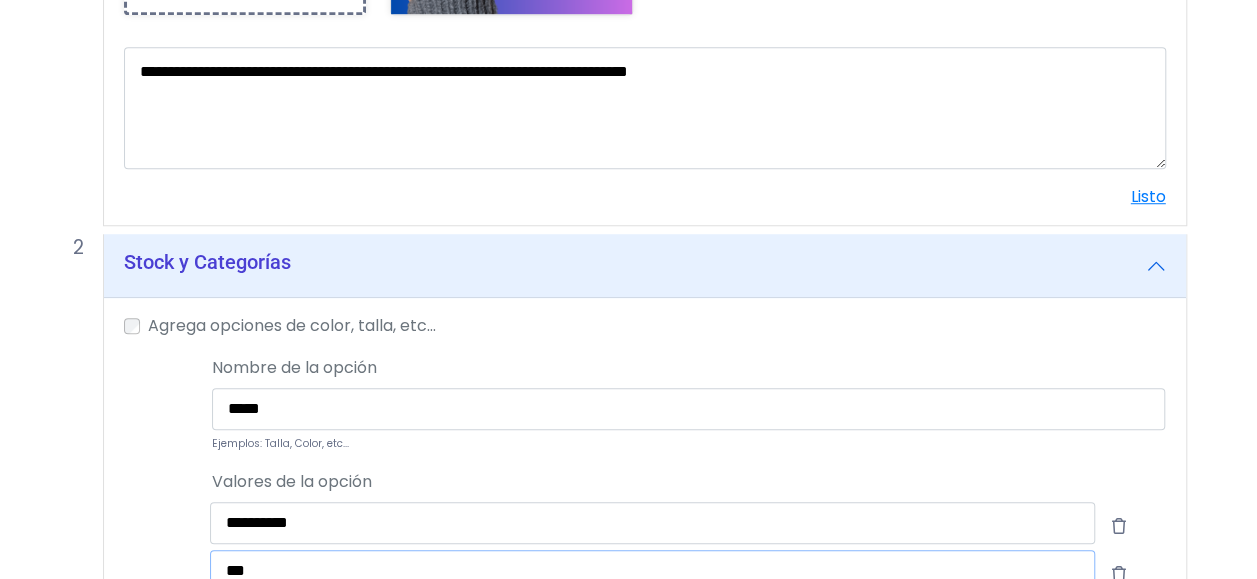 type on "***" 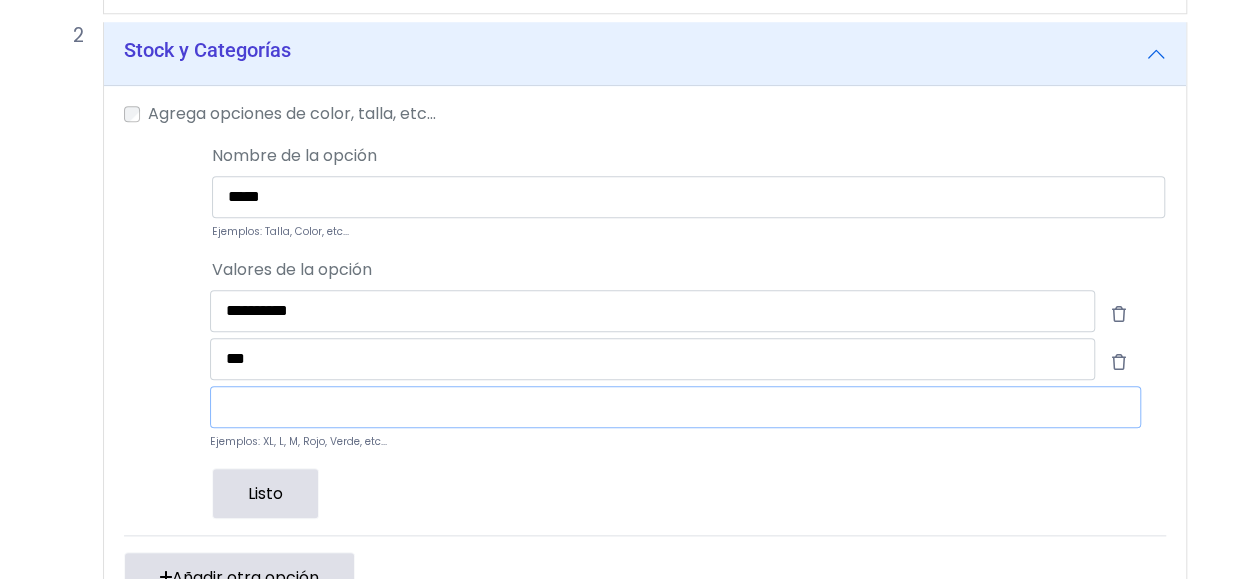 scroll, scrollTop: 958, scrollLeft: 0, axis: vertical 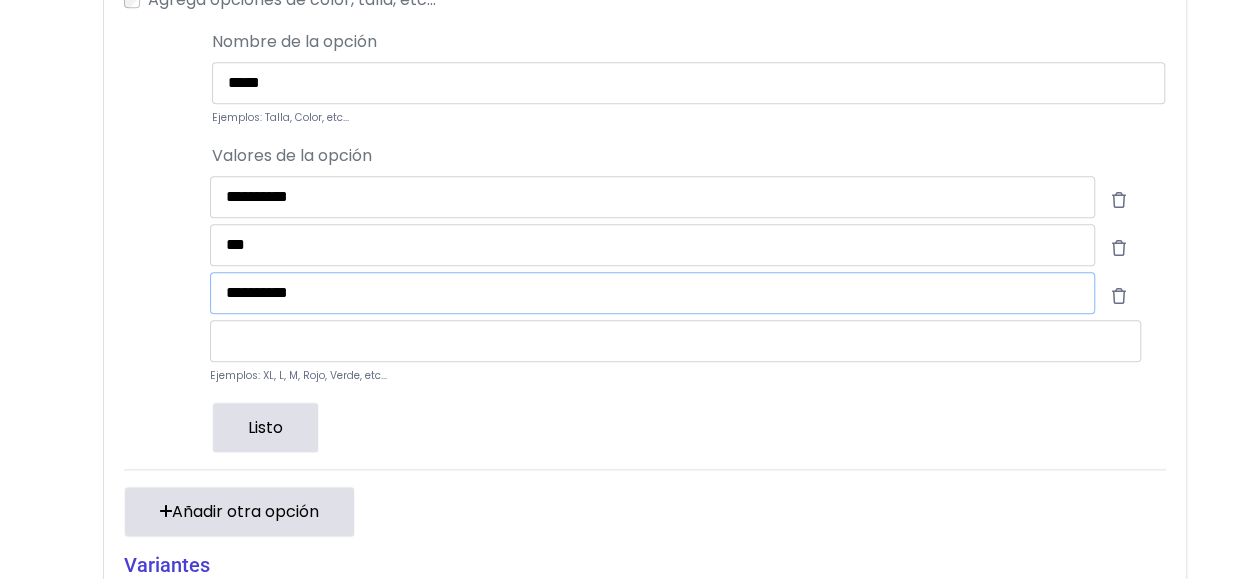 type on "**********" 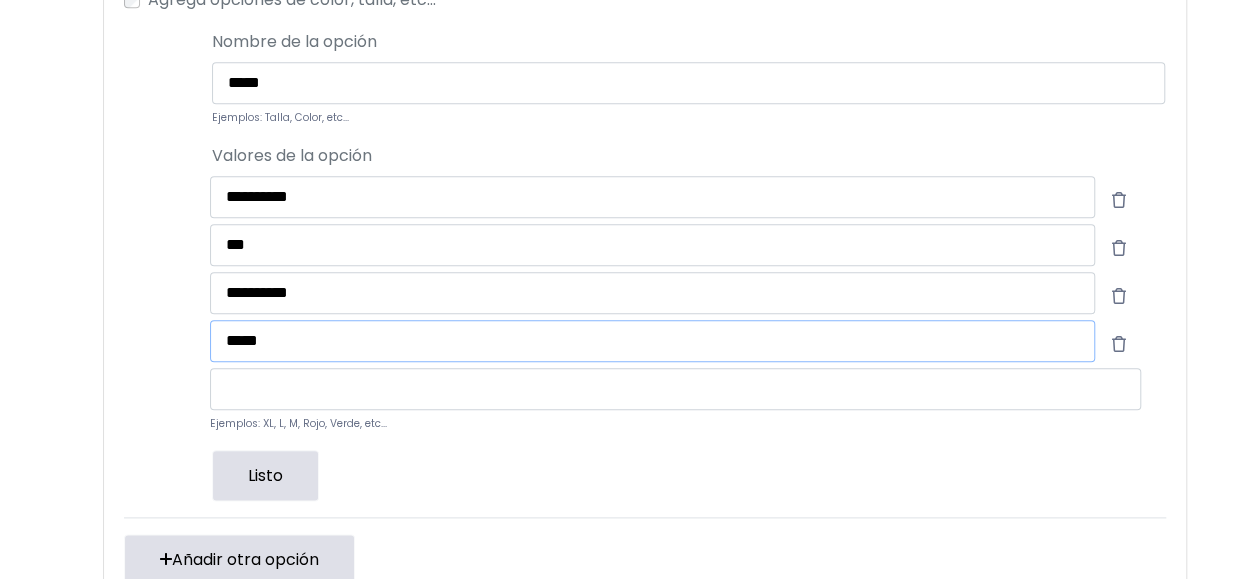 type on "*****" 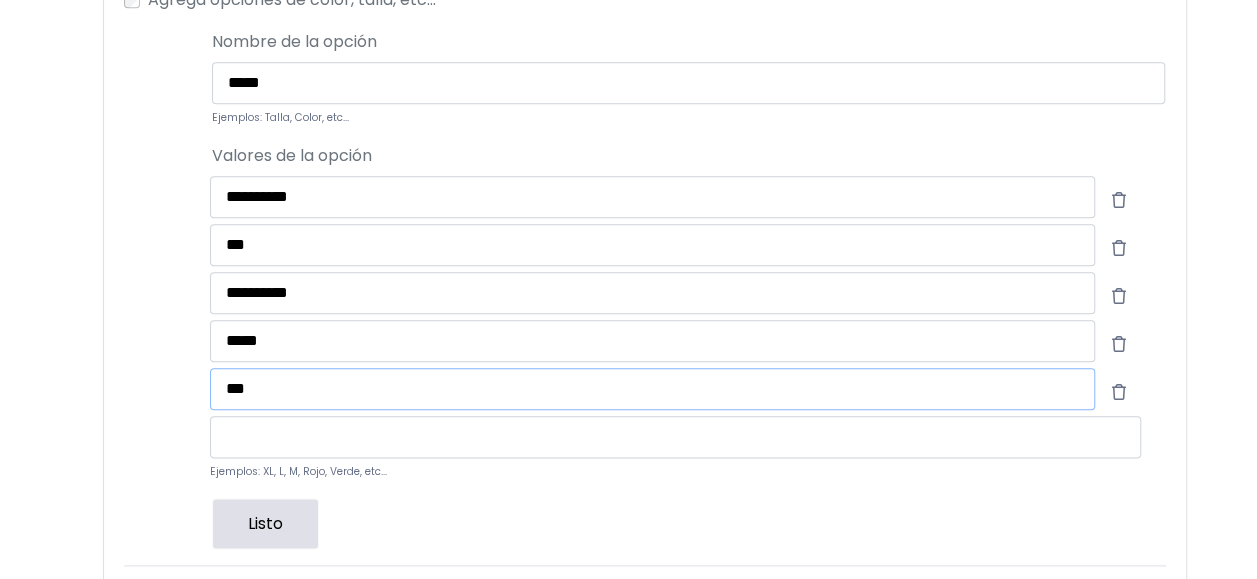 type on "***" 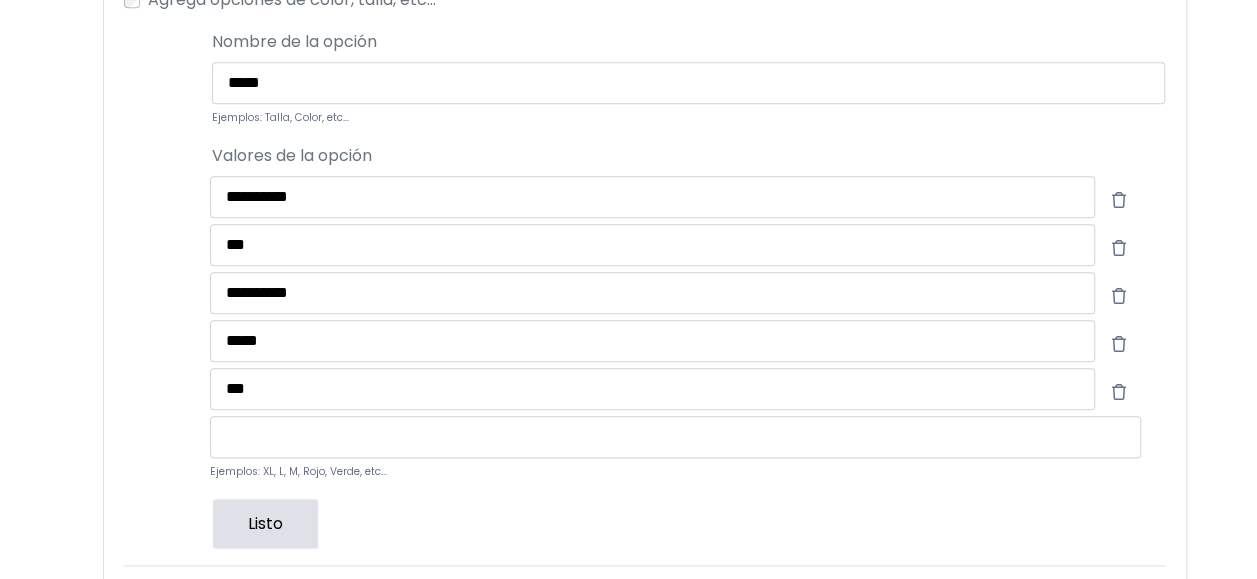 click on "Listo" at bounding box center [265, 523] 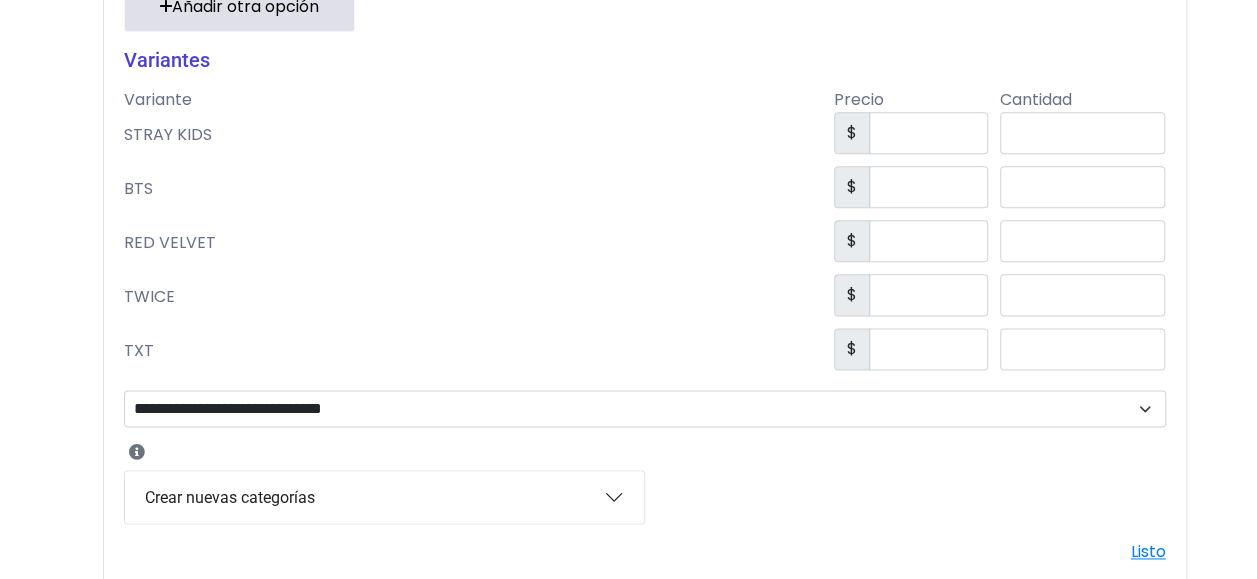 scroll, scrollTop: 1158, scrollLeft: 0, axis: vertical 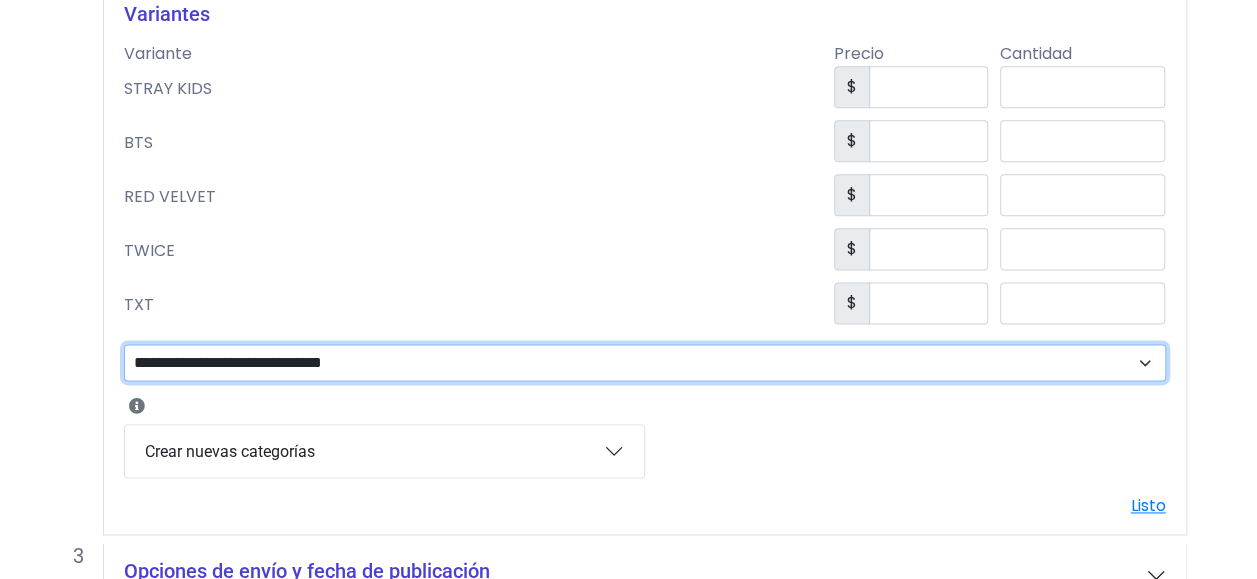 click on "**********" at bounding box center [645, 362] 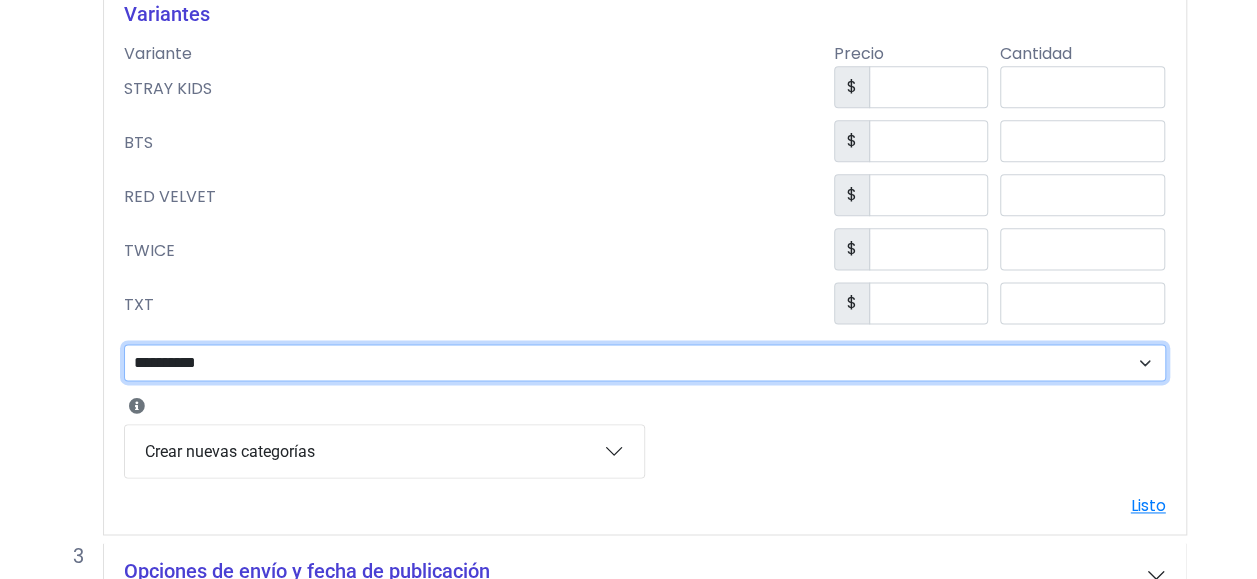 click on "**********" at bounding box center (645, 362) 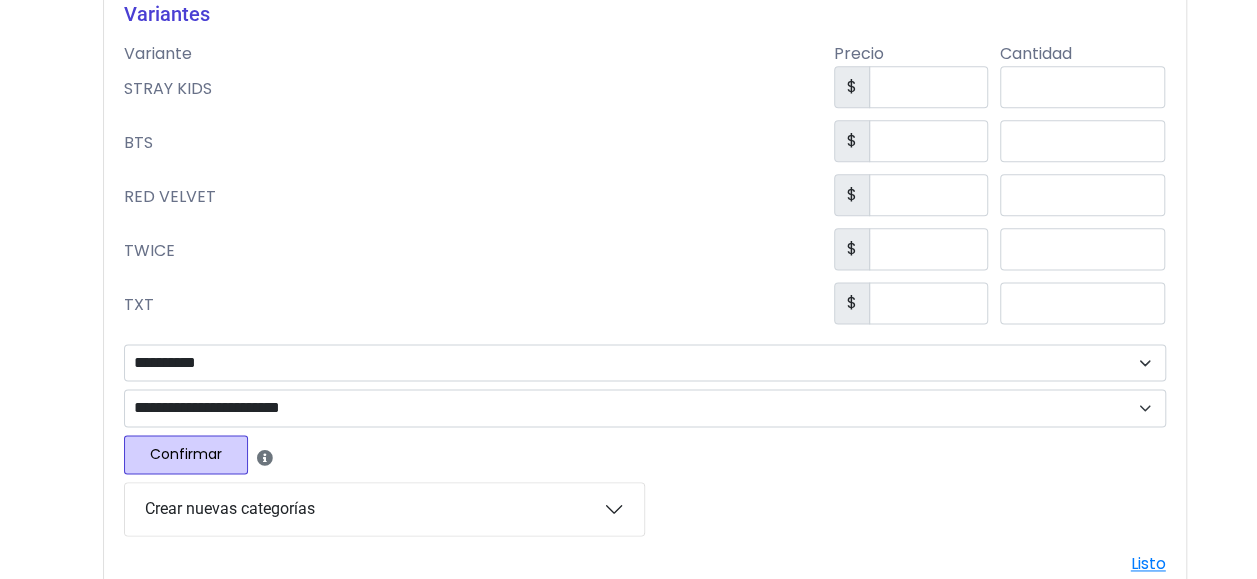 click on "Confirmar" at bounding box center (186, 454) 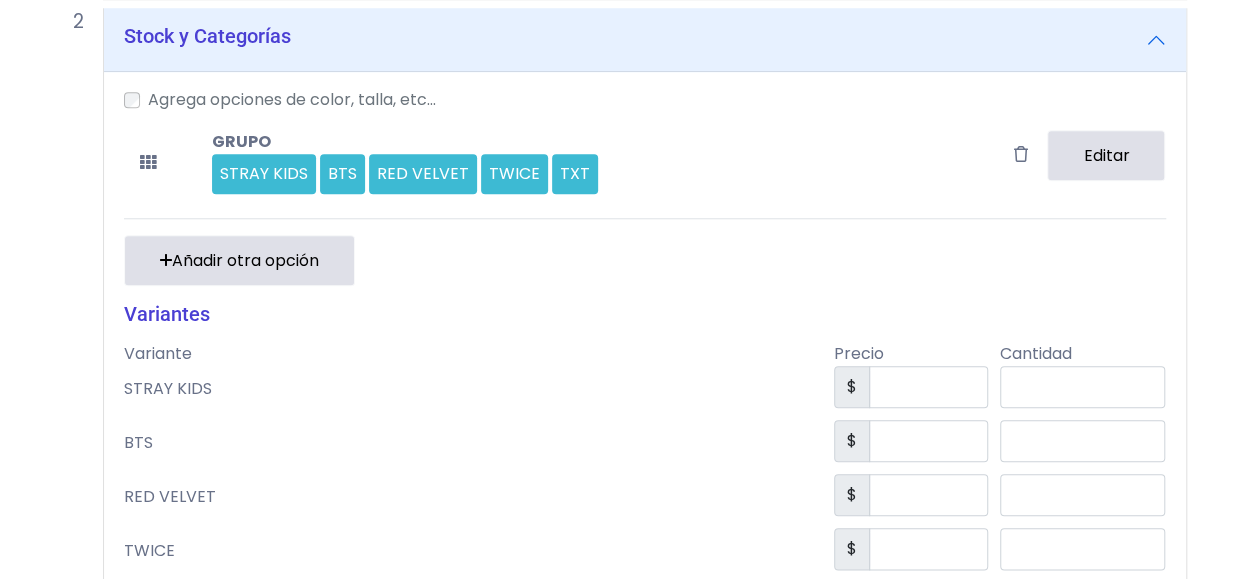 scroll, scrollTop: 1295, scrollLeft: 0, axis: vertical 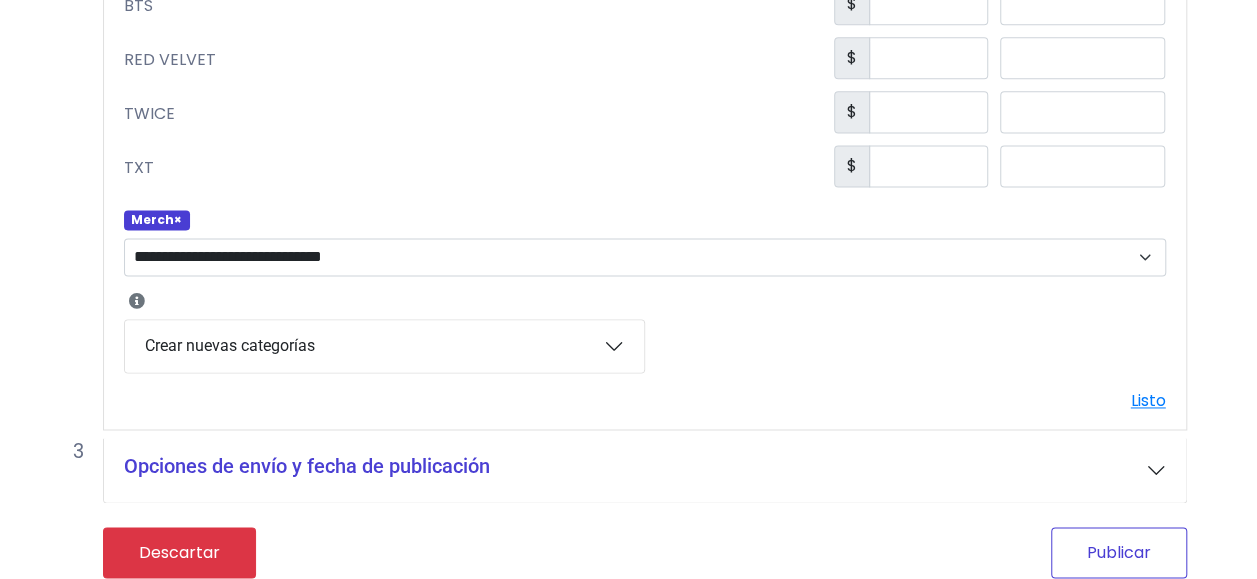 click on "Publicar" at bounding box center [1119, 552] 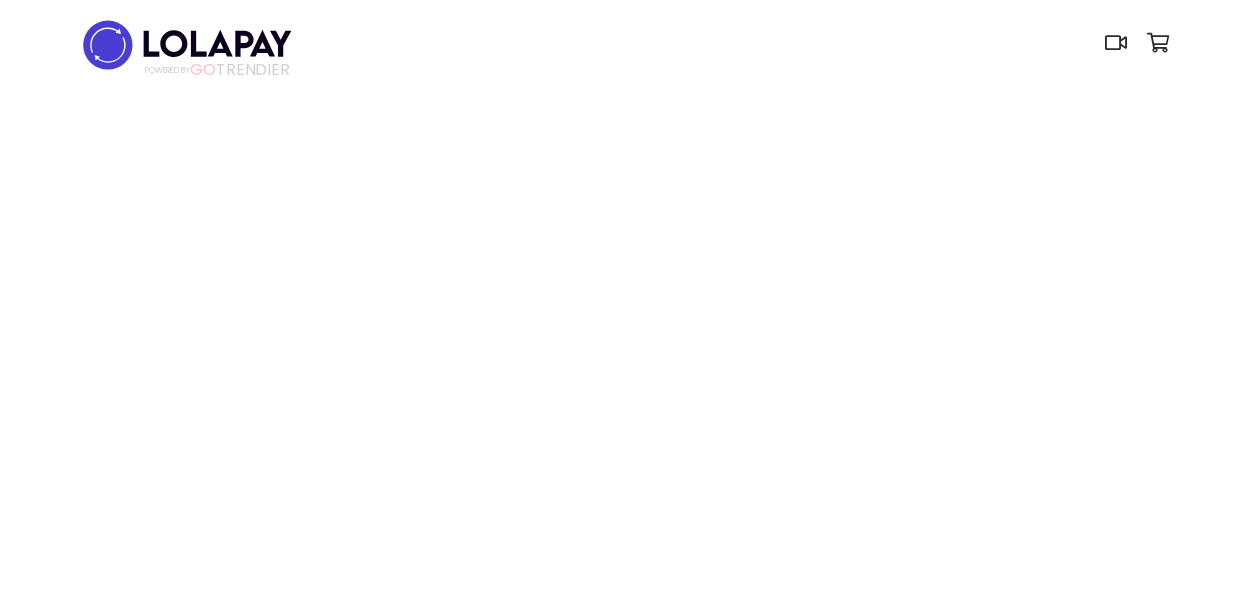 scroll, scrollTop: 0, scrollLeft: 0, axis: both 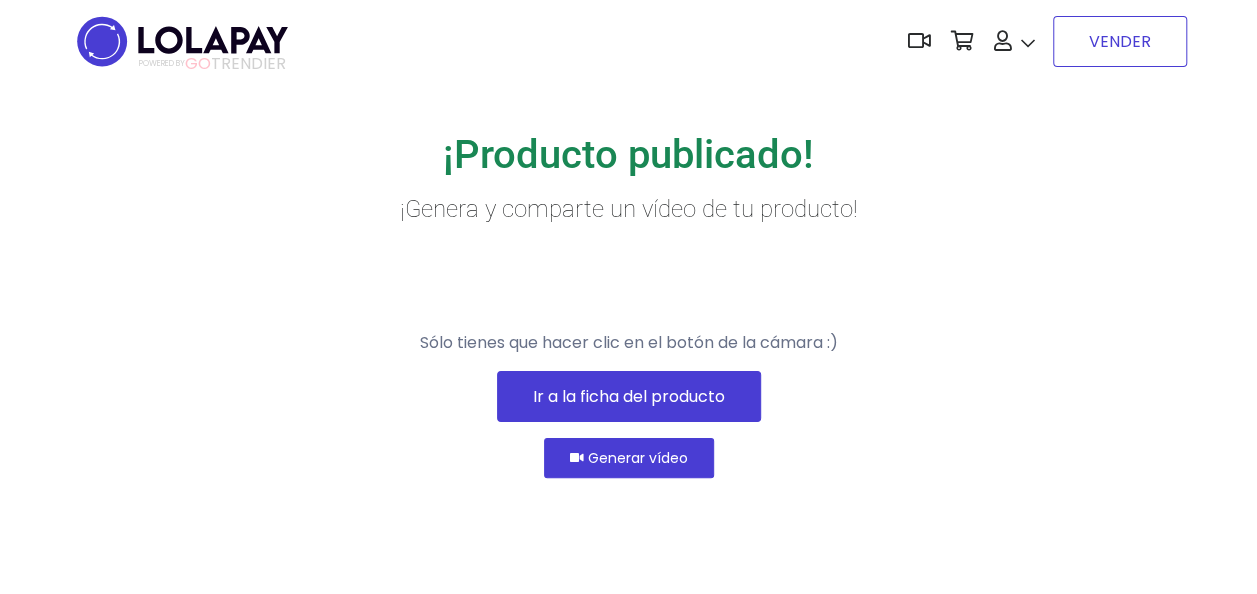 click on "VENDER" at bounding box center (1120, 41) 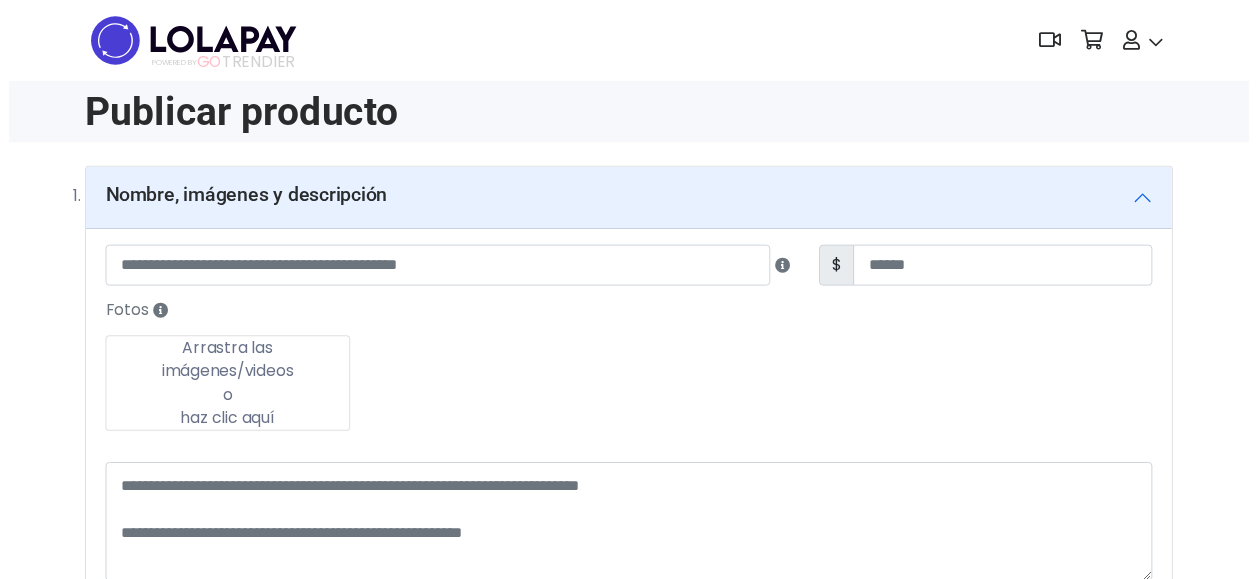 scroll, scrollTop: 0, scrollLeft: 0, axis: both 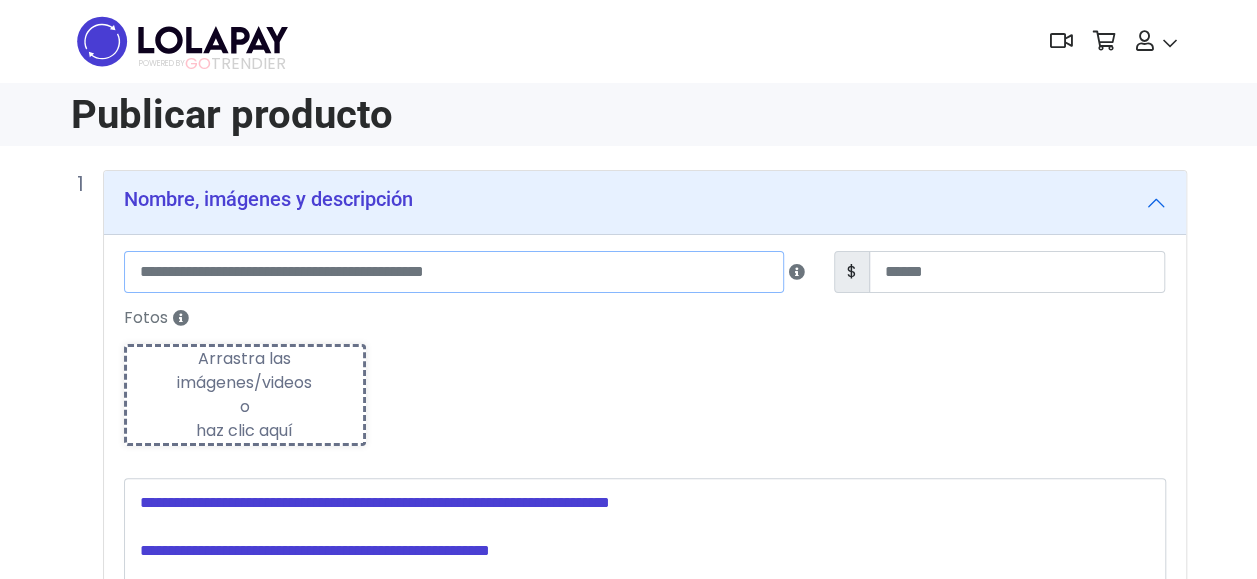 click at bounding box center (454, 272) 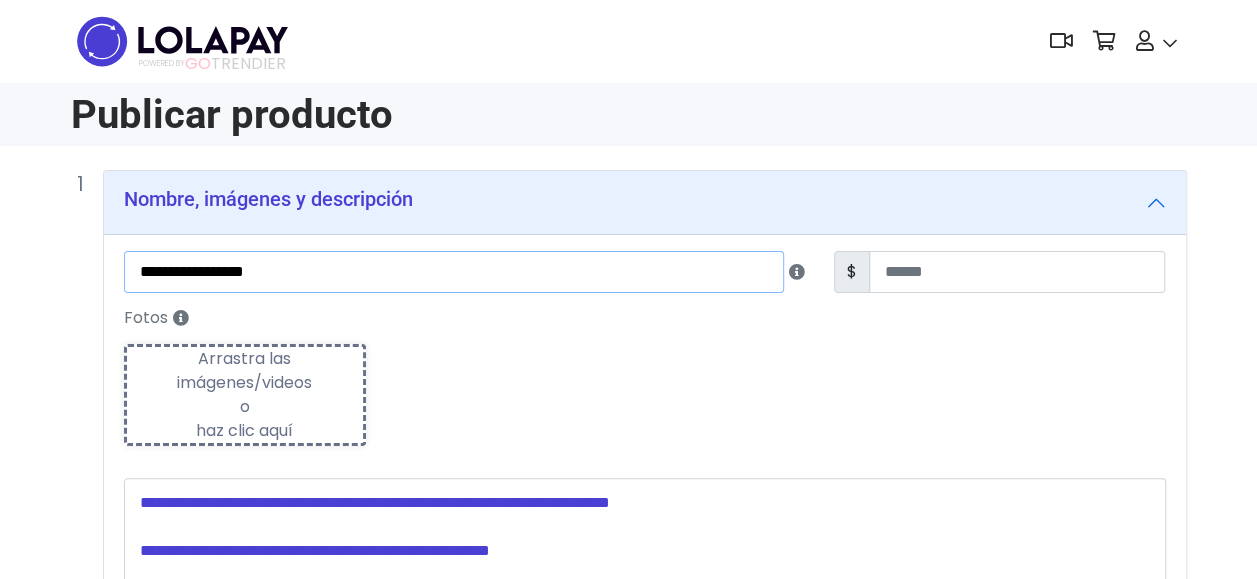 type on "**********" 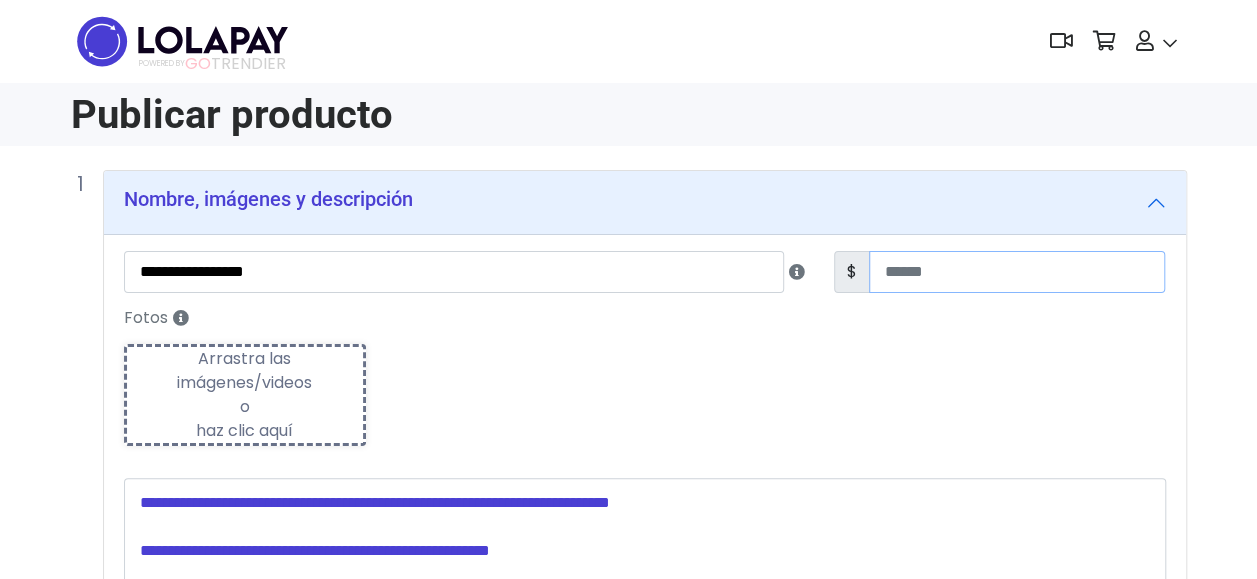click at bounding box center (1017, 272) 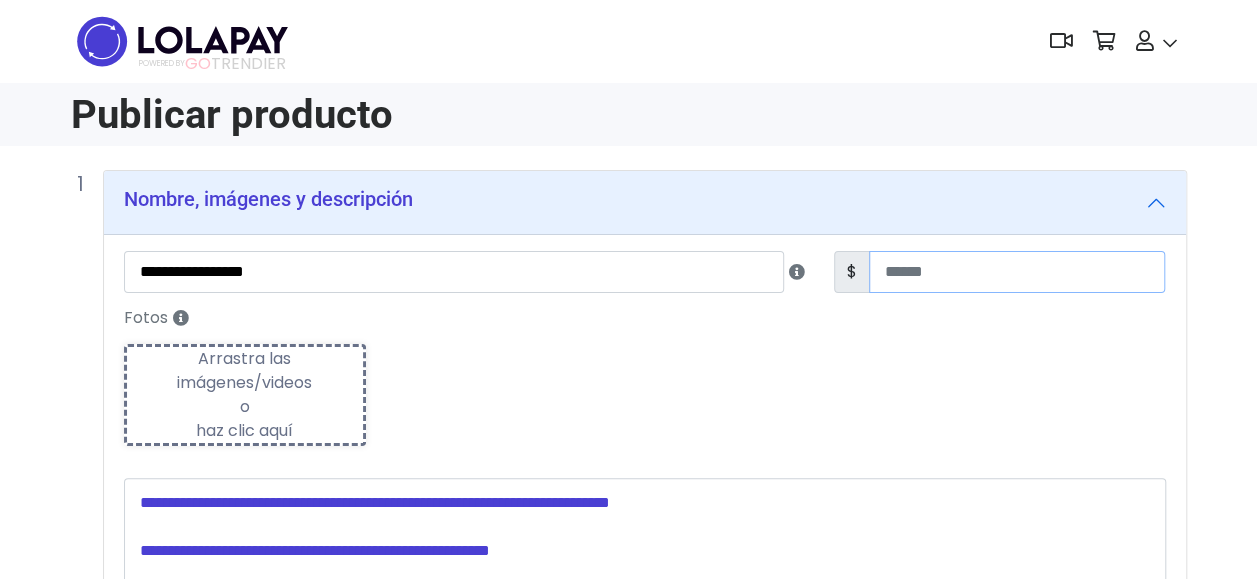 type on "***" 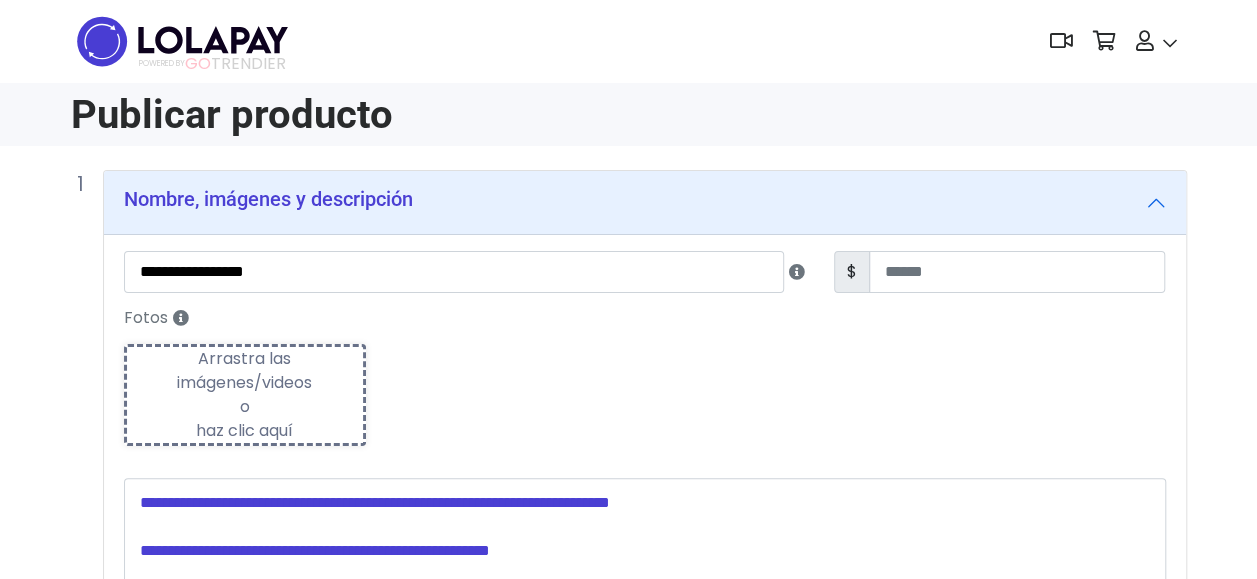 click on "Arrastra las
imágenes/videos
o
haz clic aquí" at bounding box center [245, 395] 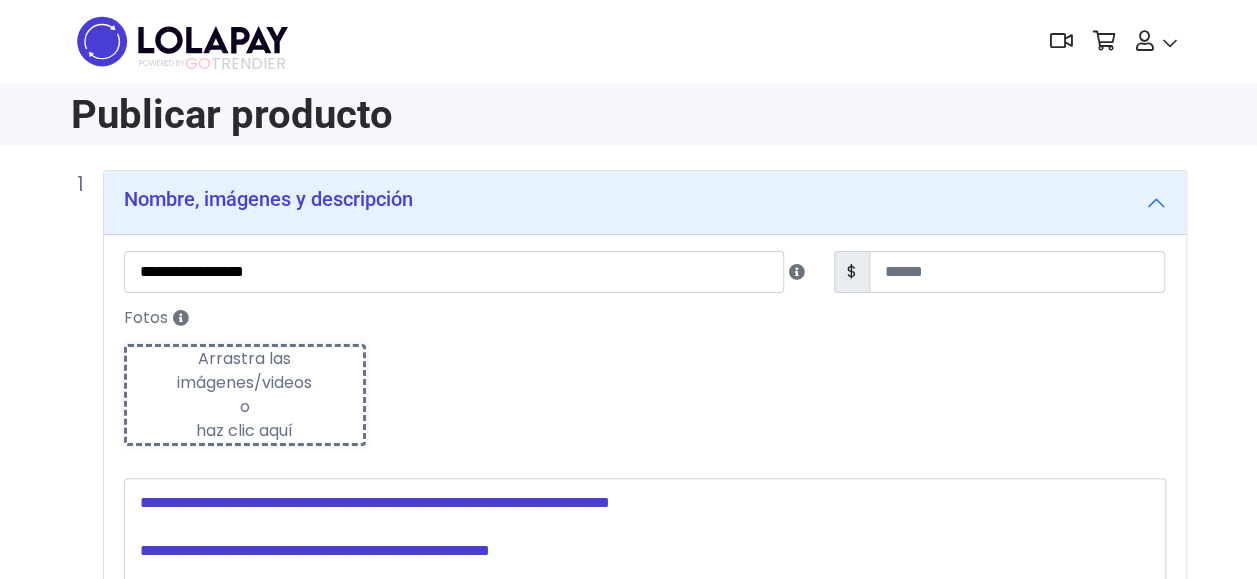click on "Arrastra las
imágenes/videos
o
haz clic aquí" at bounding box center (245, 395) 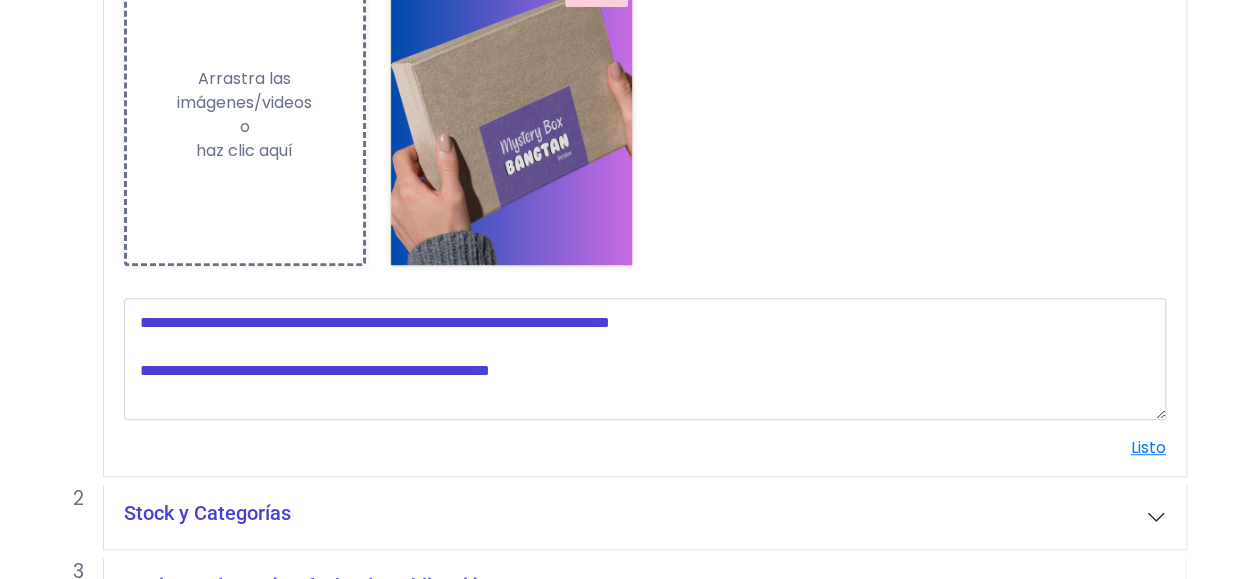 scroll, scrollTop: 400, scrollLeft: 0, axis: vertical 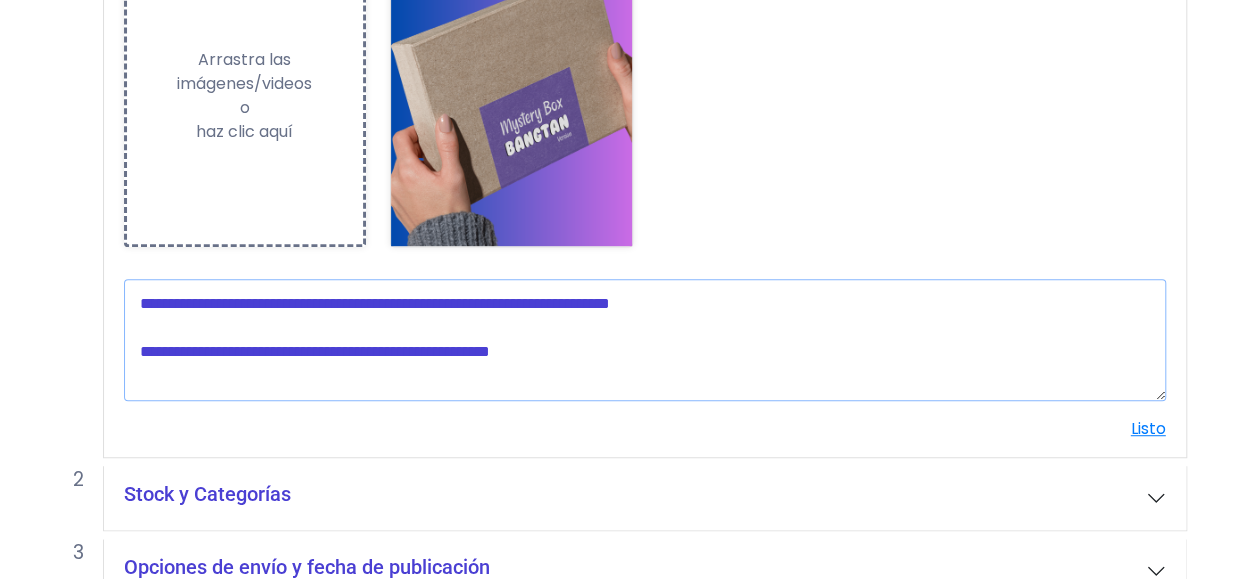 click at bounding box center (645, 340) 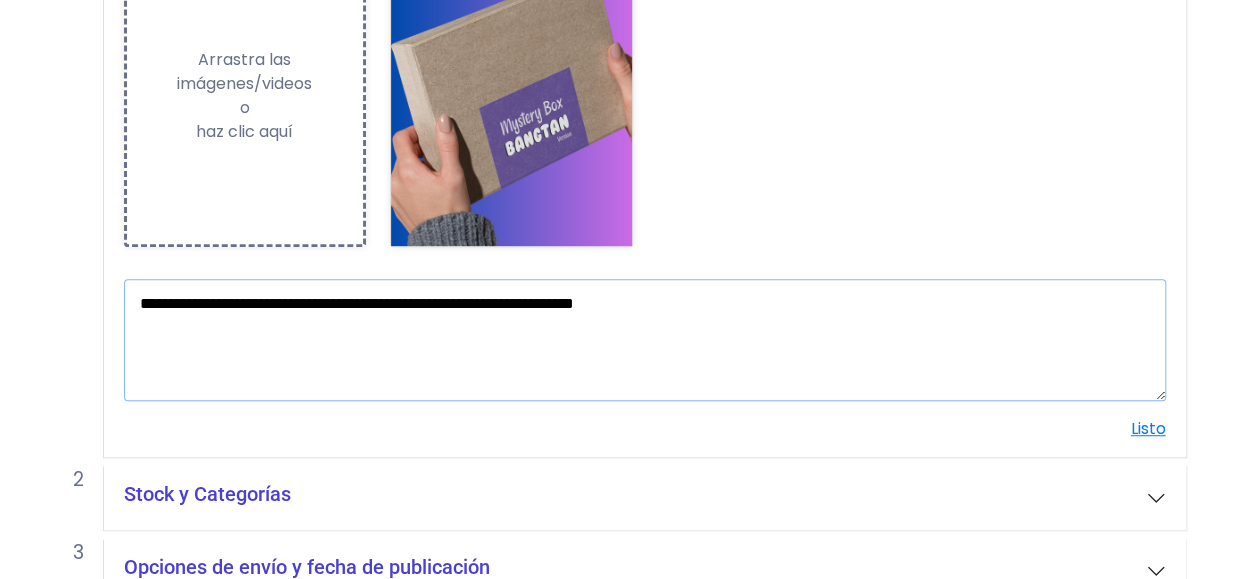 click on "**********" at bounding box center [645, 340] 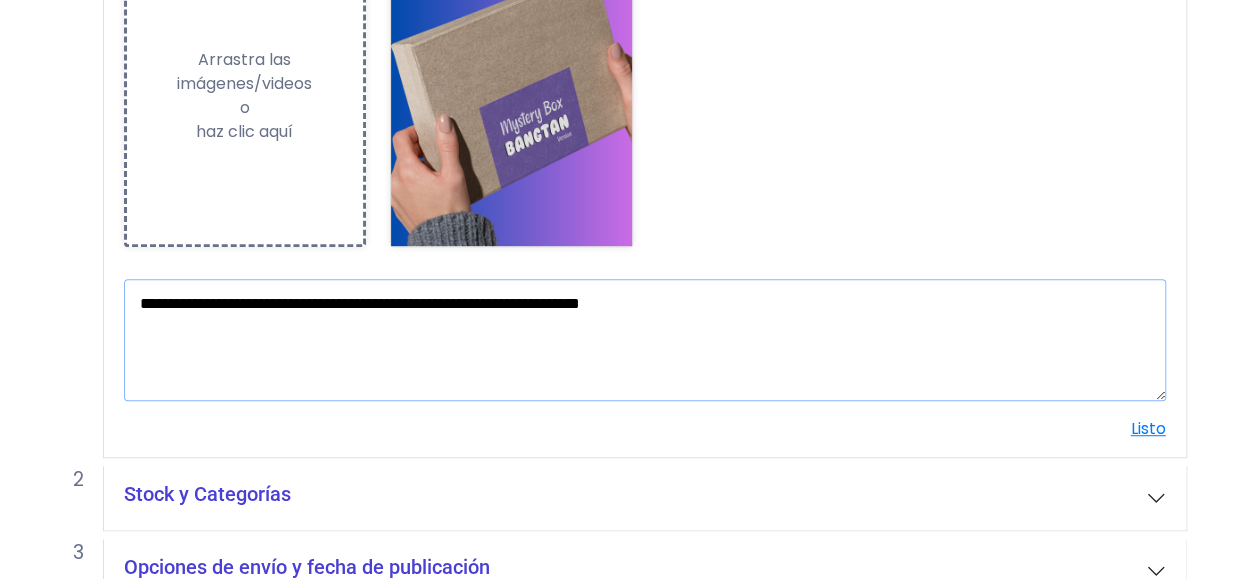 paste on "**" 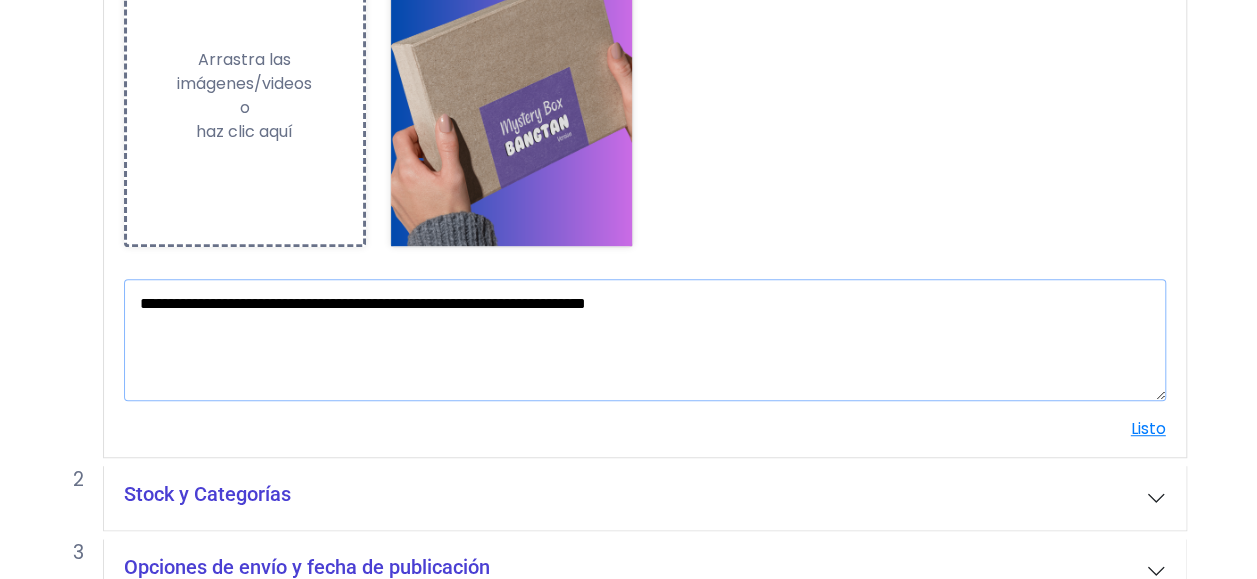 scroll, scrollTop: 510, scrollLeft: 0, axis: vertical 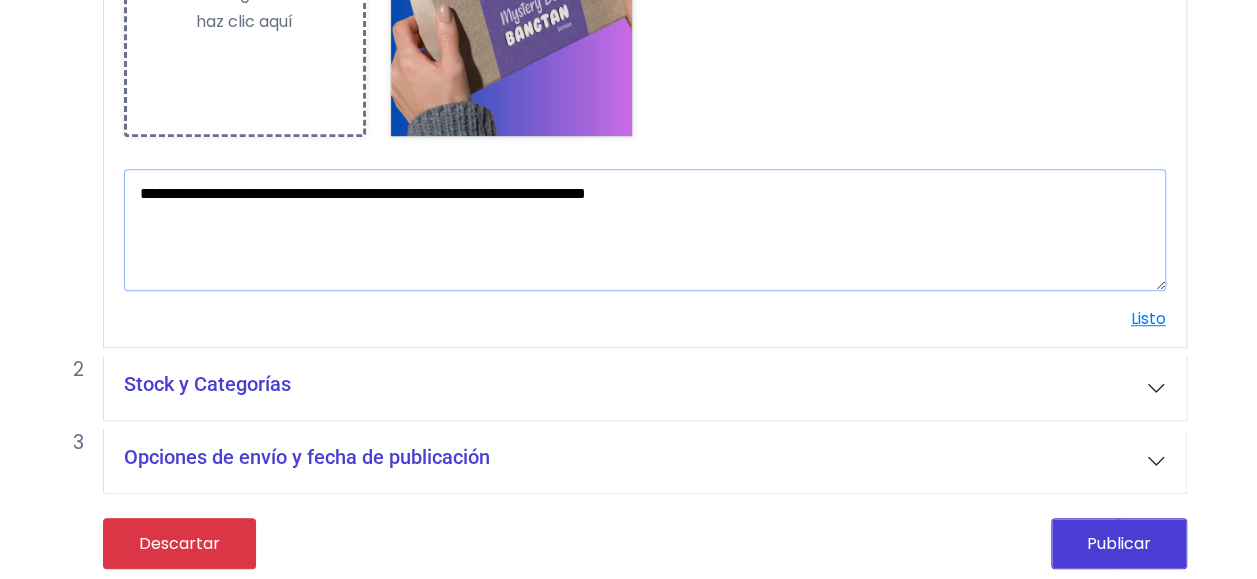 type on "**********" 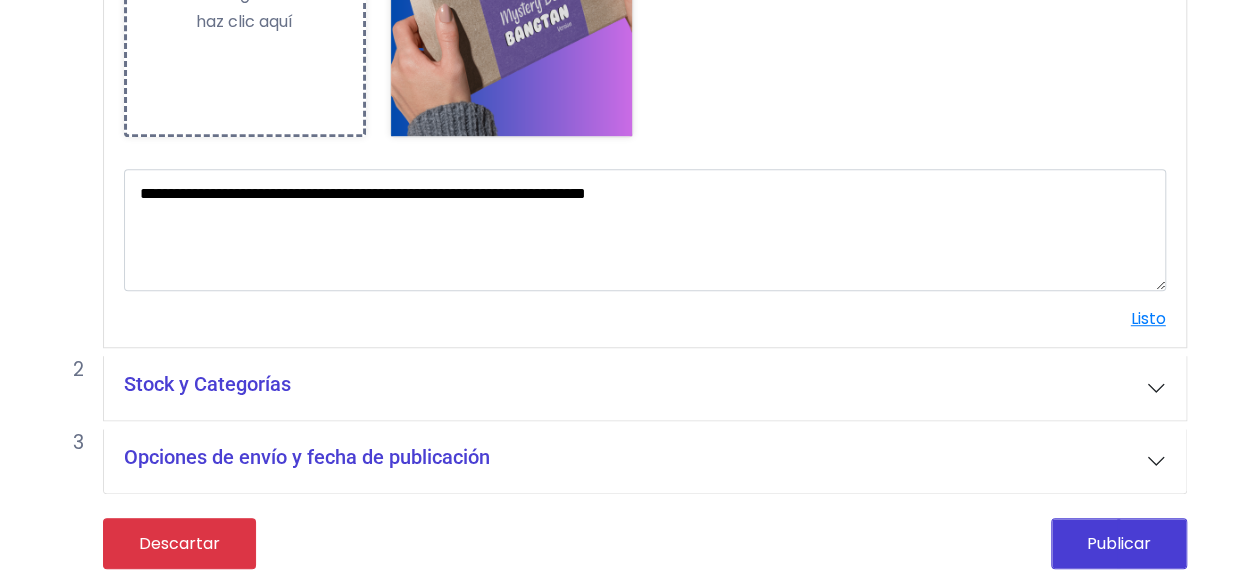 click on "Stock y Categorías" at bounding box center [207, 384] 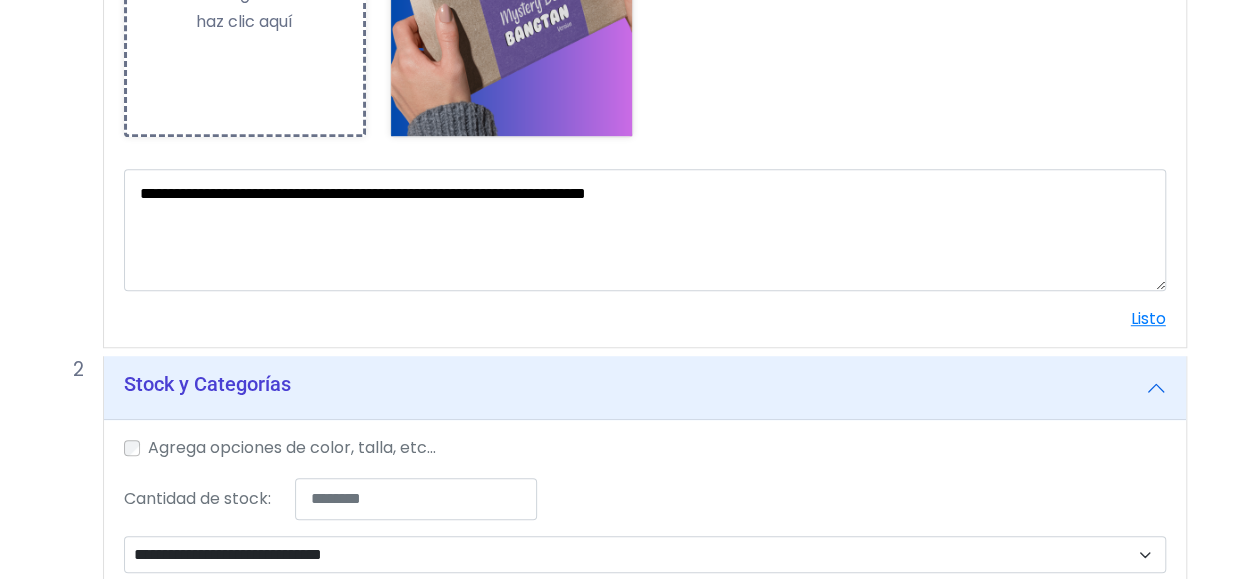 click on "Agrega opciones de color, talla, etc..." at bounding box center (292, 448) 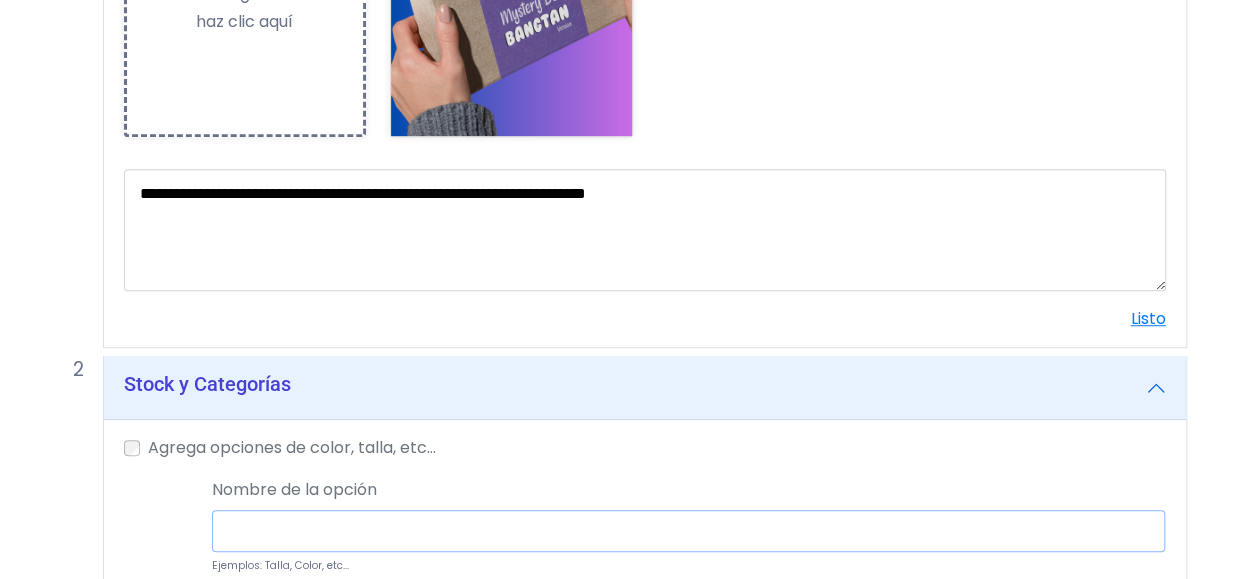 click at bounding box center [688, 531] 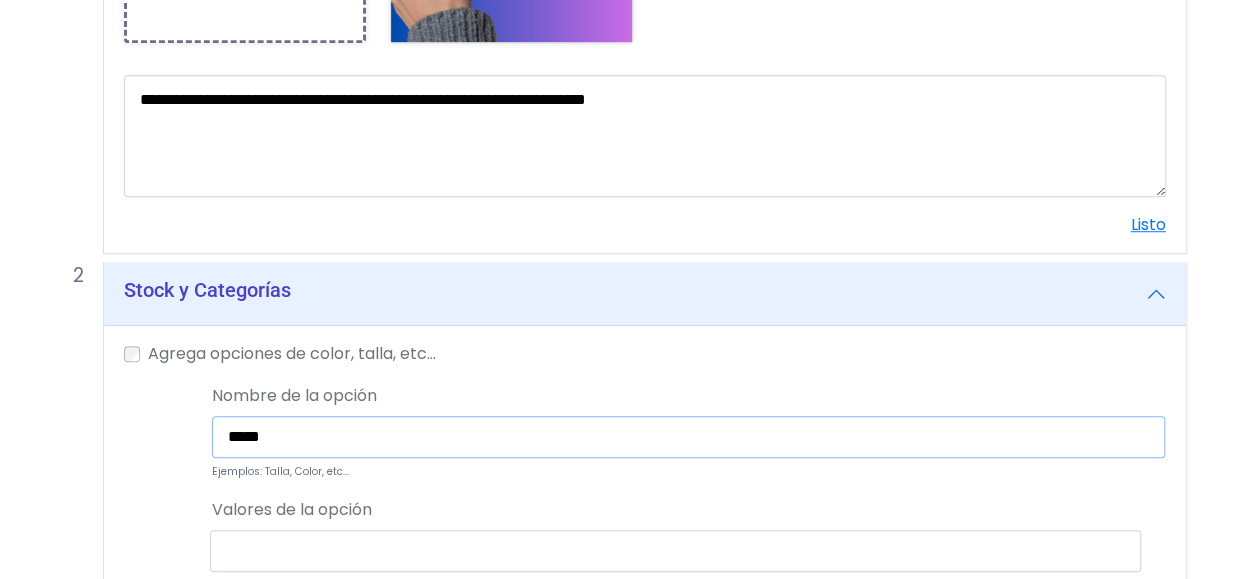 scroll, scrollTop: 710, scrollLeft: 0, axis: vertical 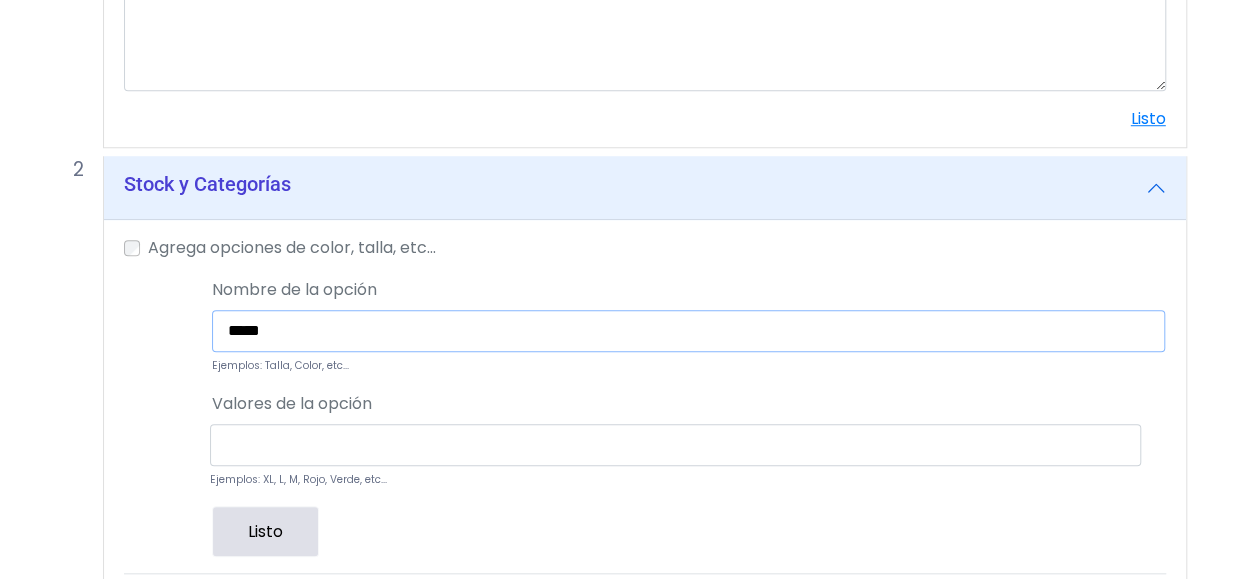 type on "*****" 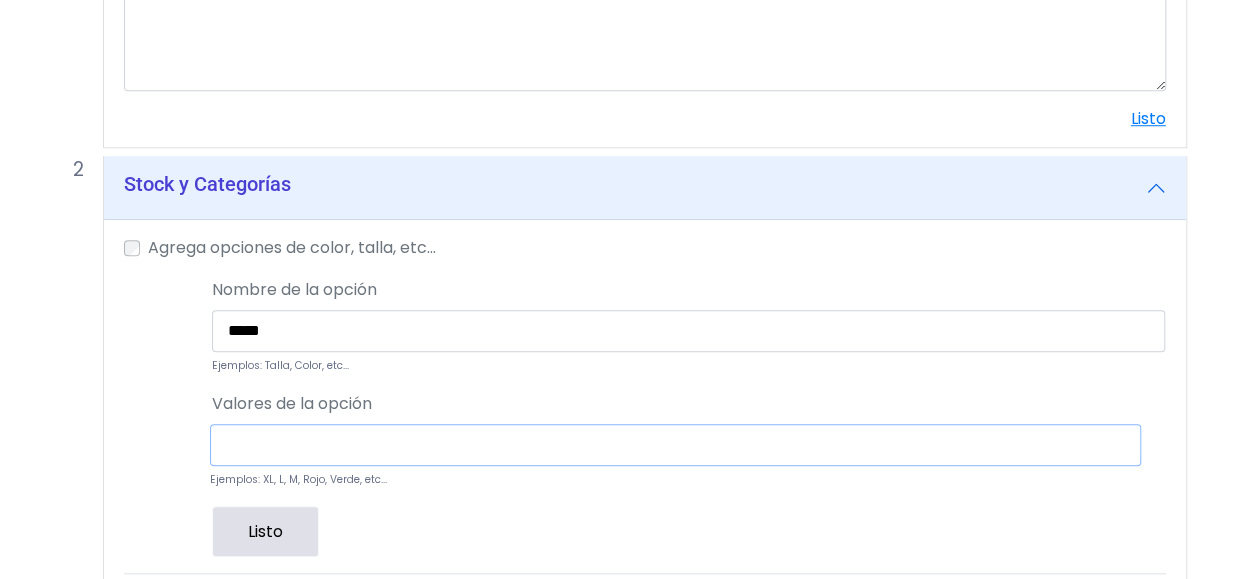 click at bounding box center [675, 445] 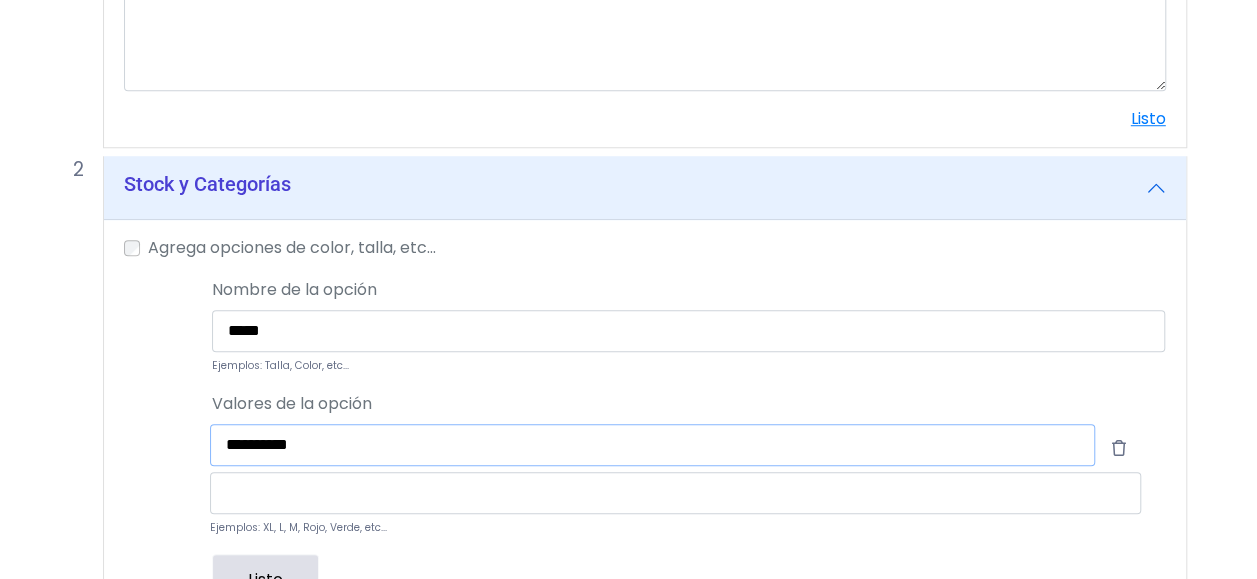 type on "**********" 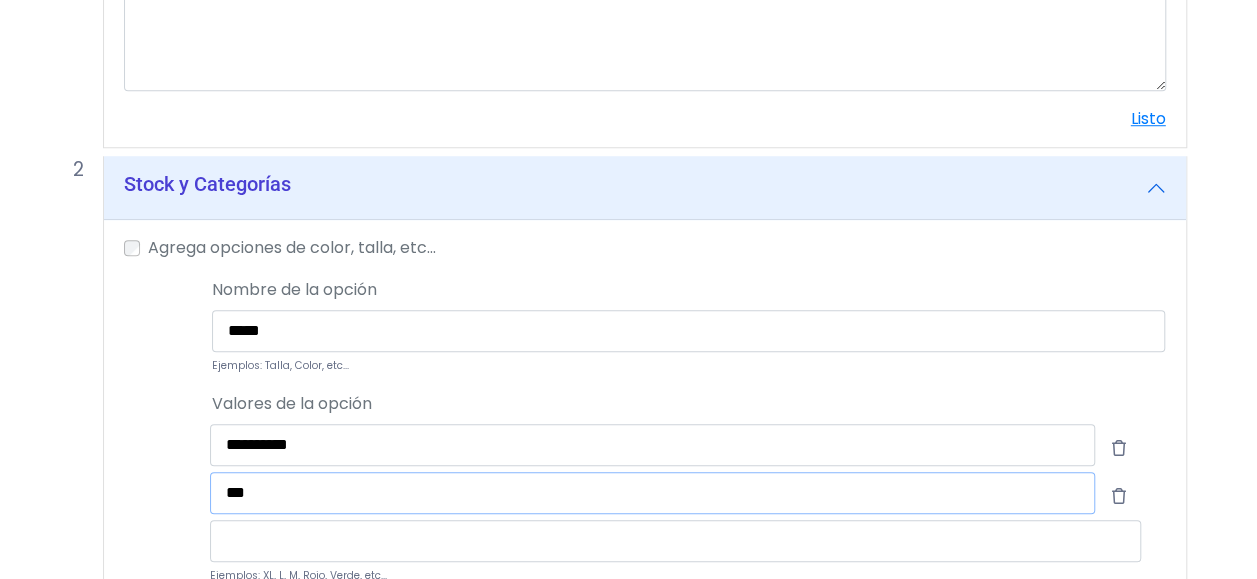 type on "***" 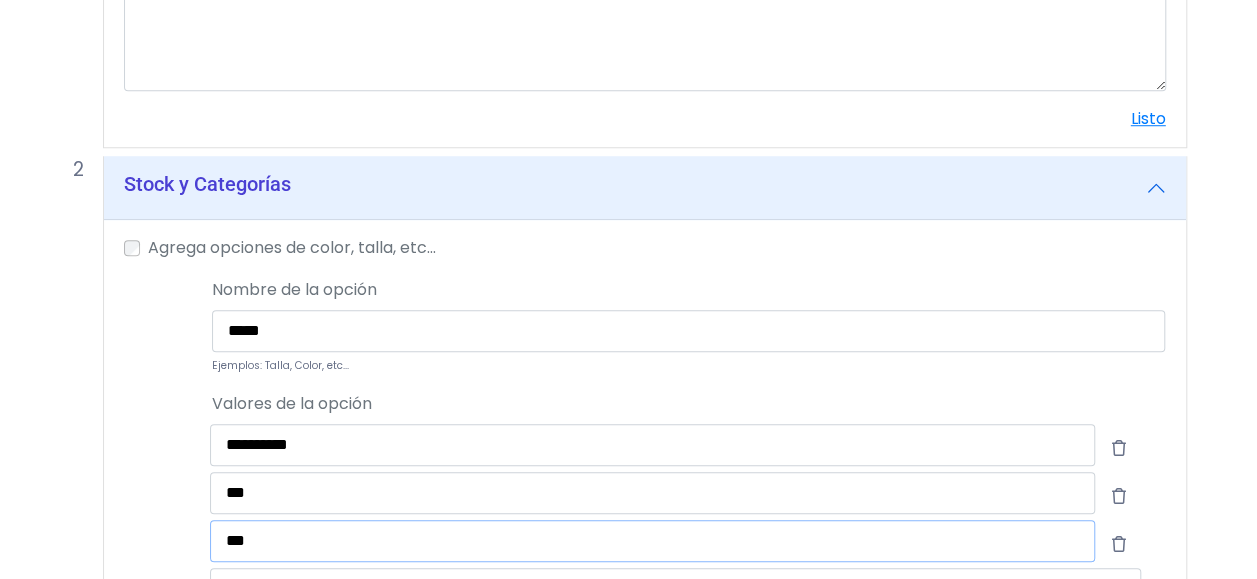 type on "***" 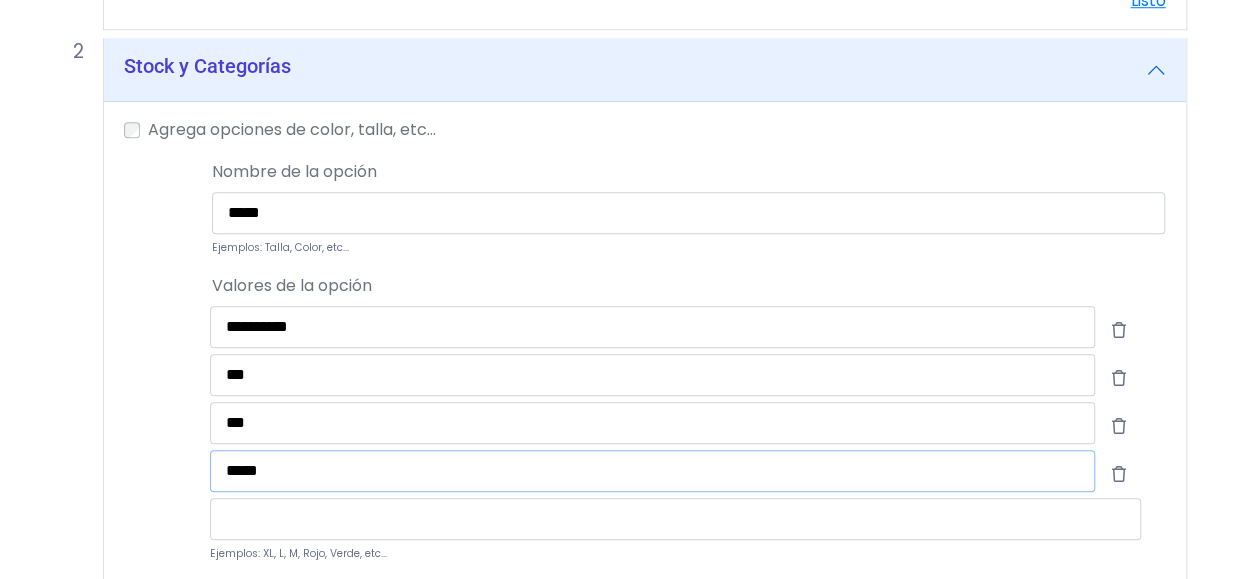 scroll, scrollTop: 1028, scrollLeft: 0, axis: vertical 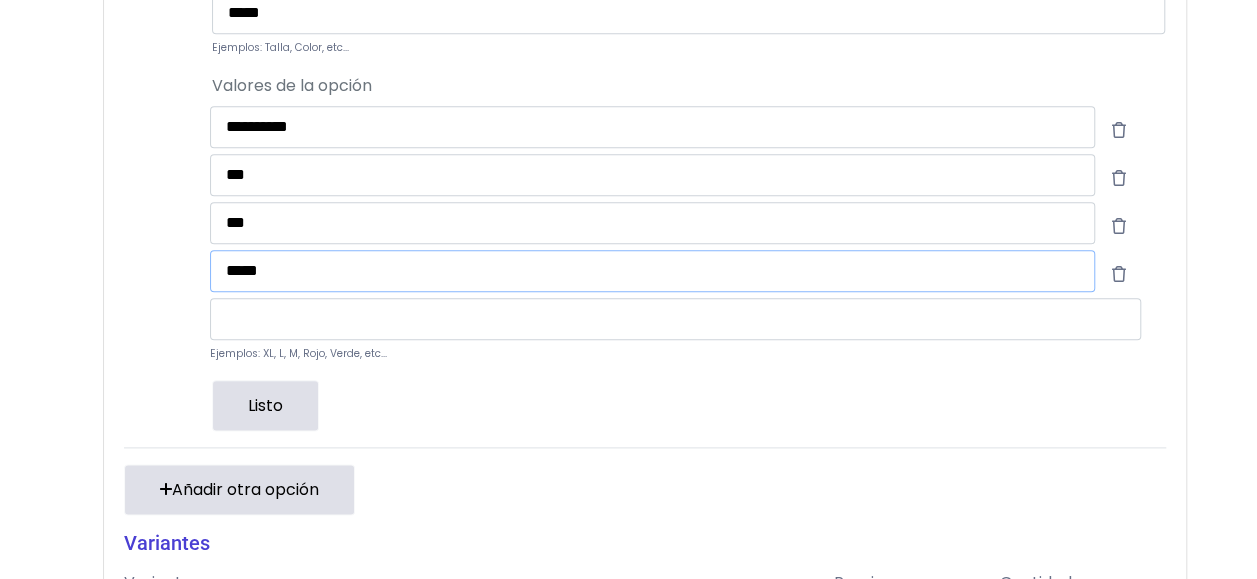 type on "*****" 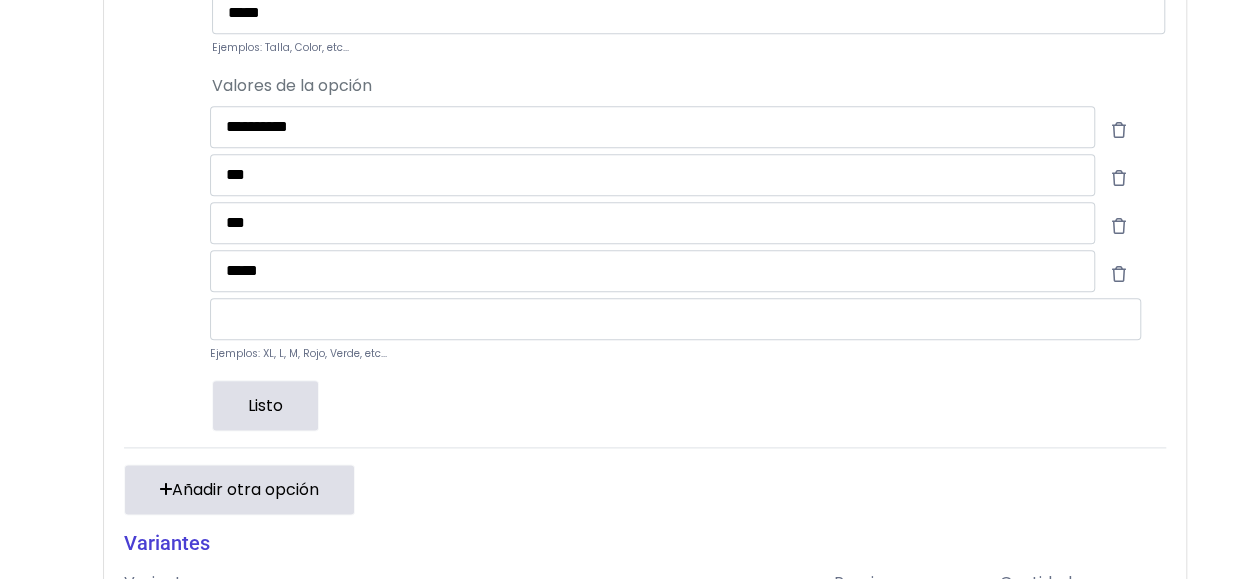 click on "Listo" at bounding box center [289, 405] 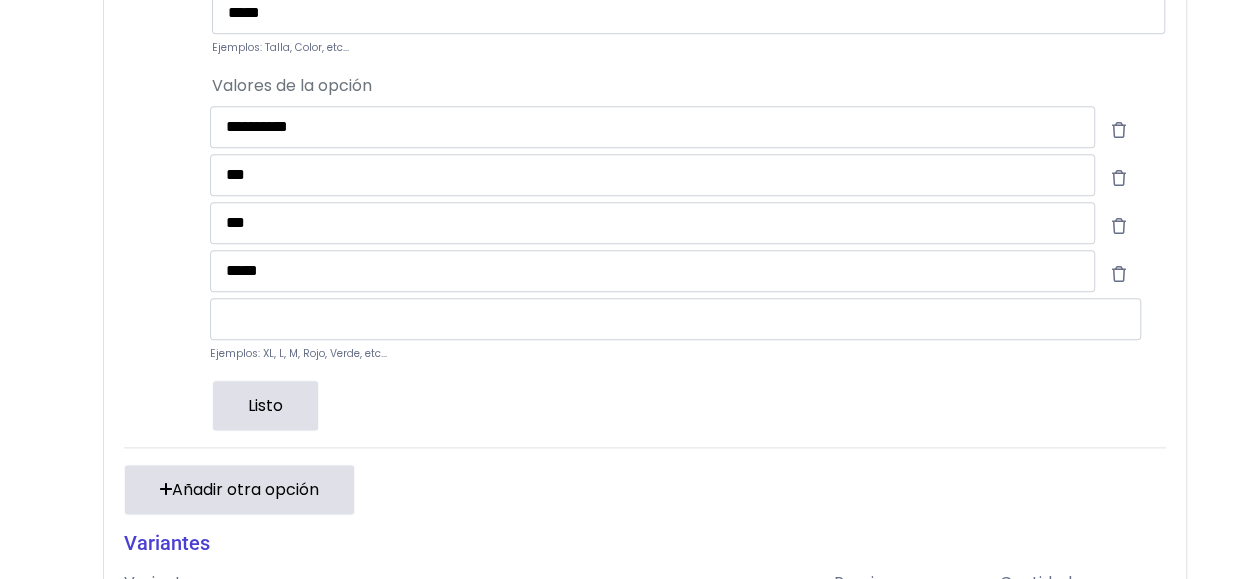click on "Listo" at bounding box center (265, 405) 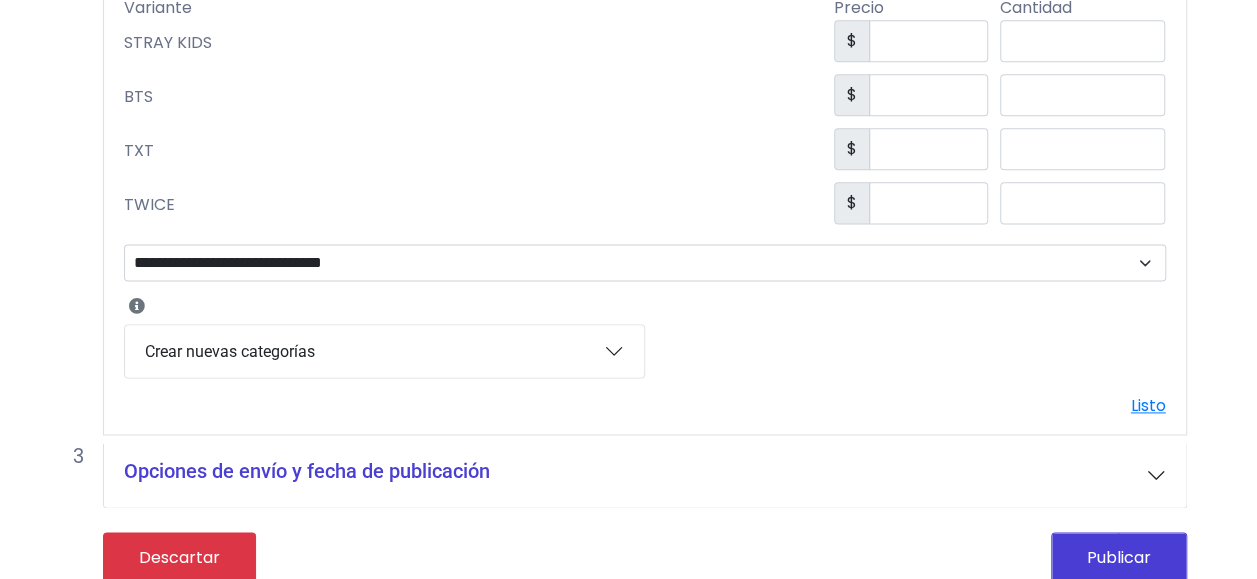 scroll, scrollTop: 1210, scrollLeft: 0, axis: vertical 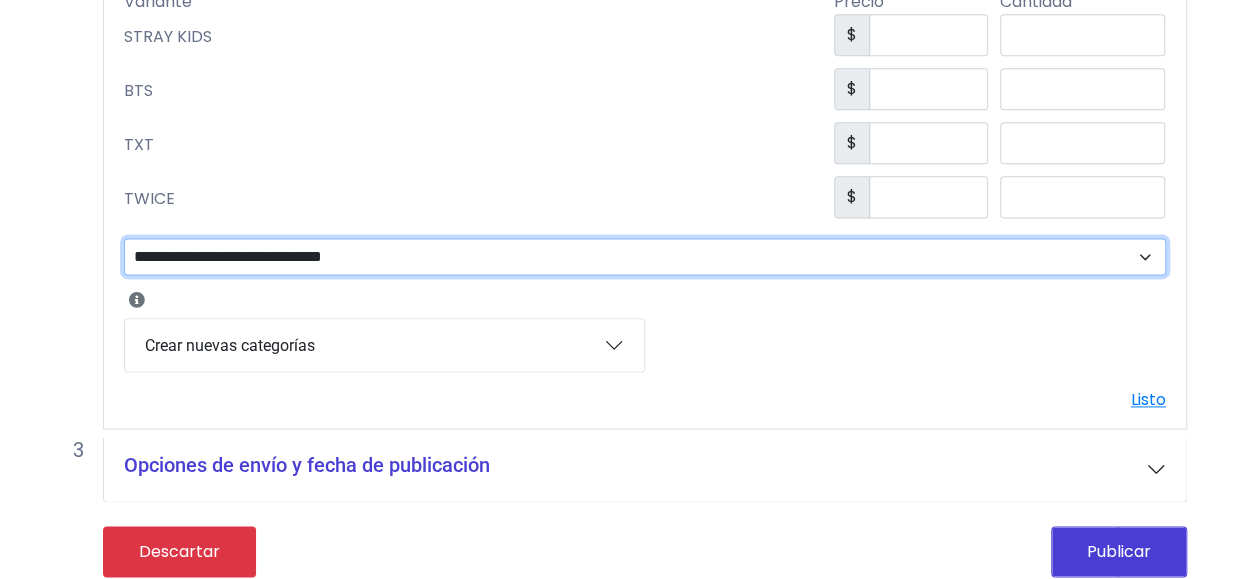 click on "**********" at bounding box center (645, 256) 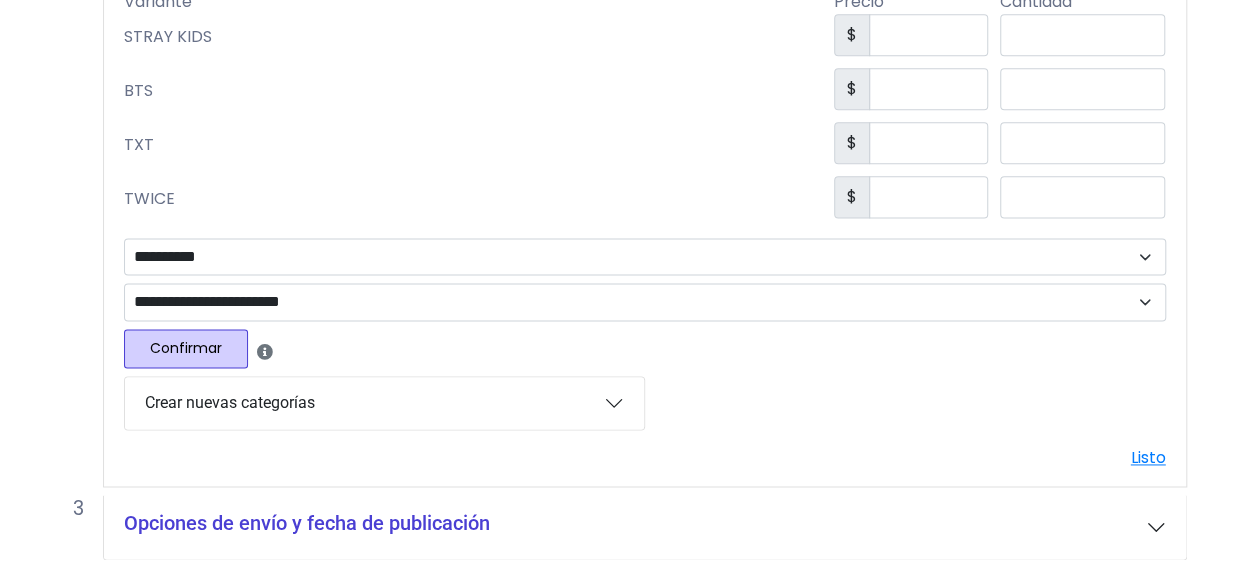 click on "Confirmar" at bounding box center [186, 348] 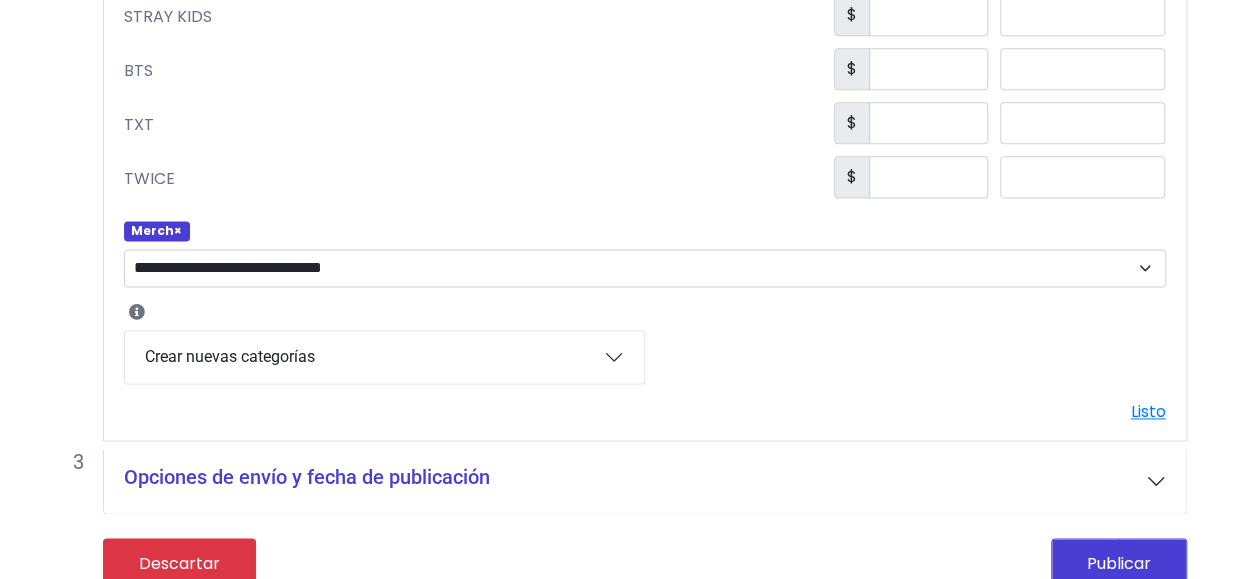 scroll, scrollTop: 1242, scrollLeft: 0, axis: vertical 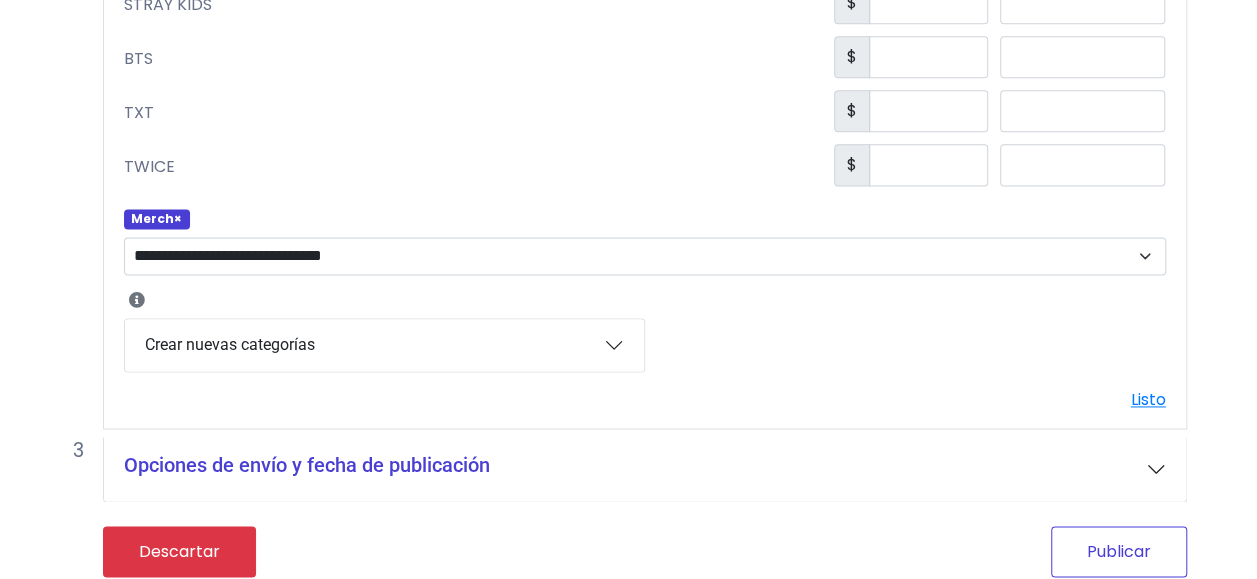 click on "Publicar" at bounding box center (1119, 551) 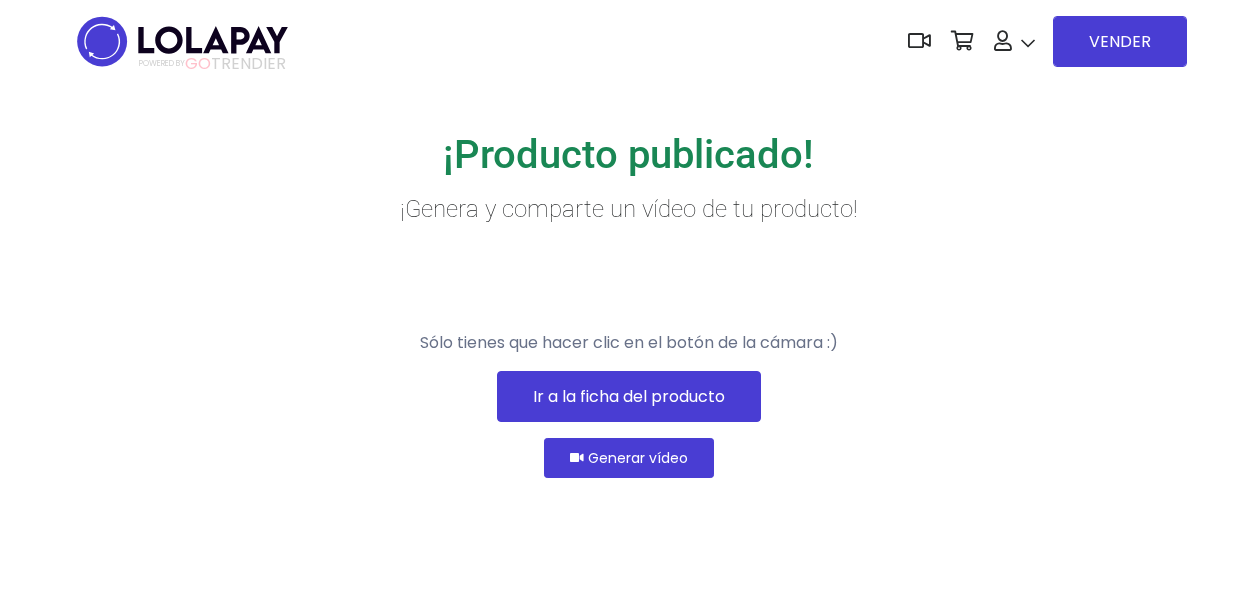scroll, scrollTop: 0, scrollLeft: 0, axis: both 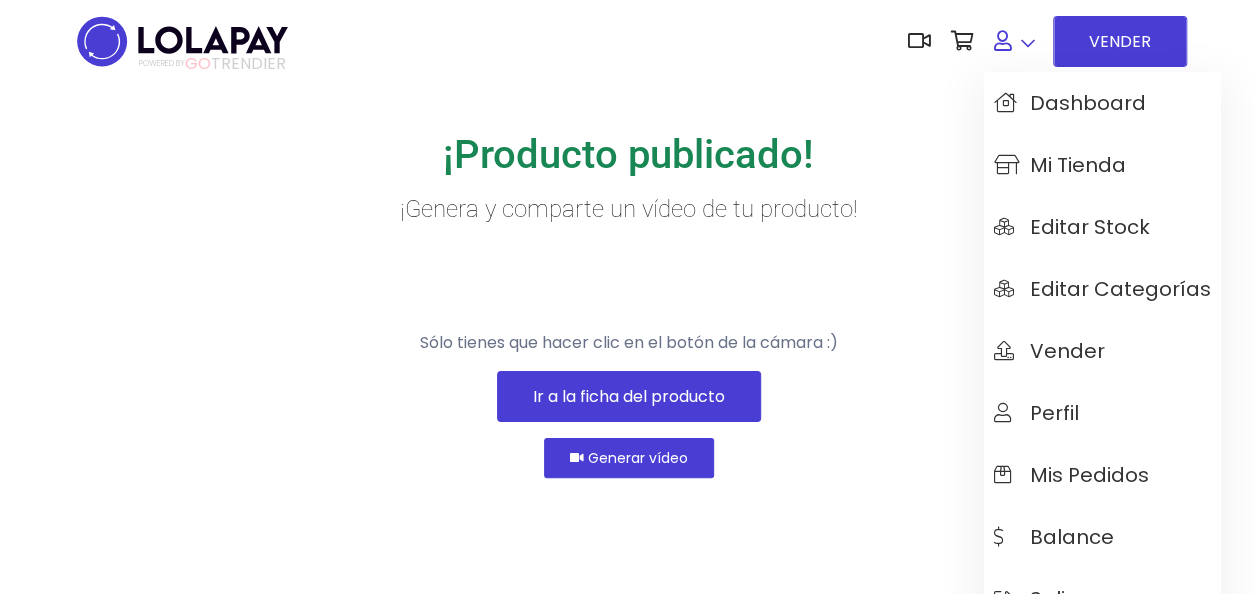 click at bounding box center [1003, 41] 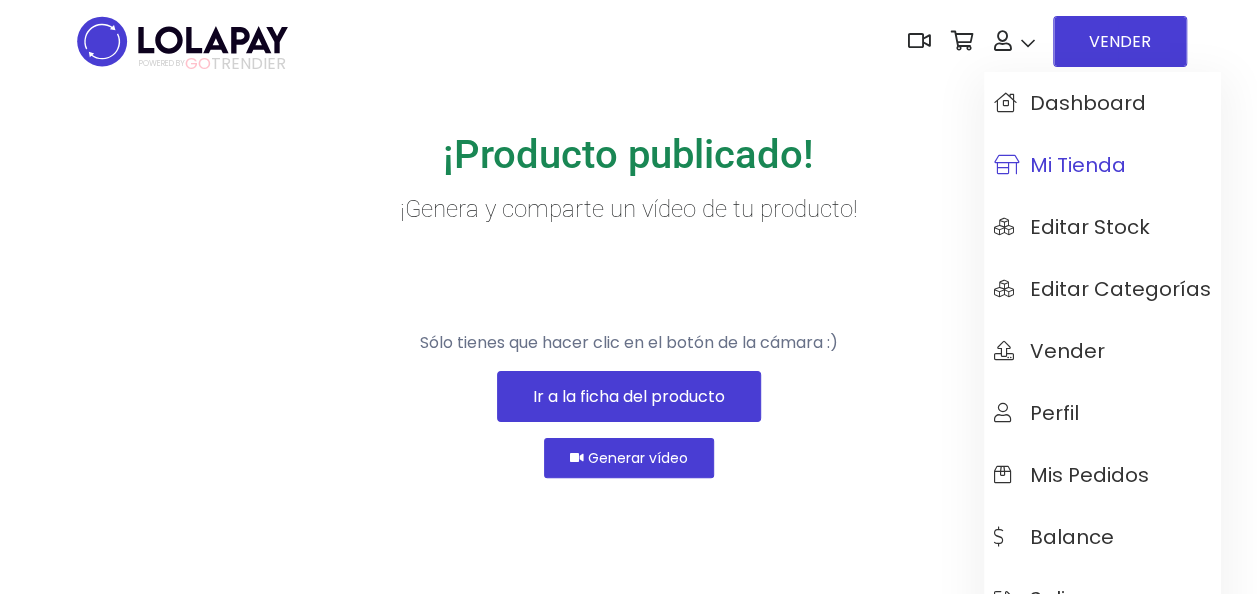 click on "Mi tienda" at bounding box center [1060, 165] 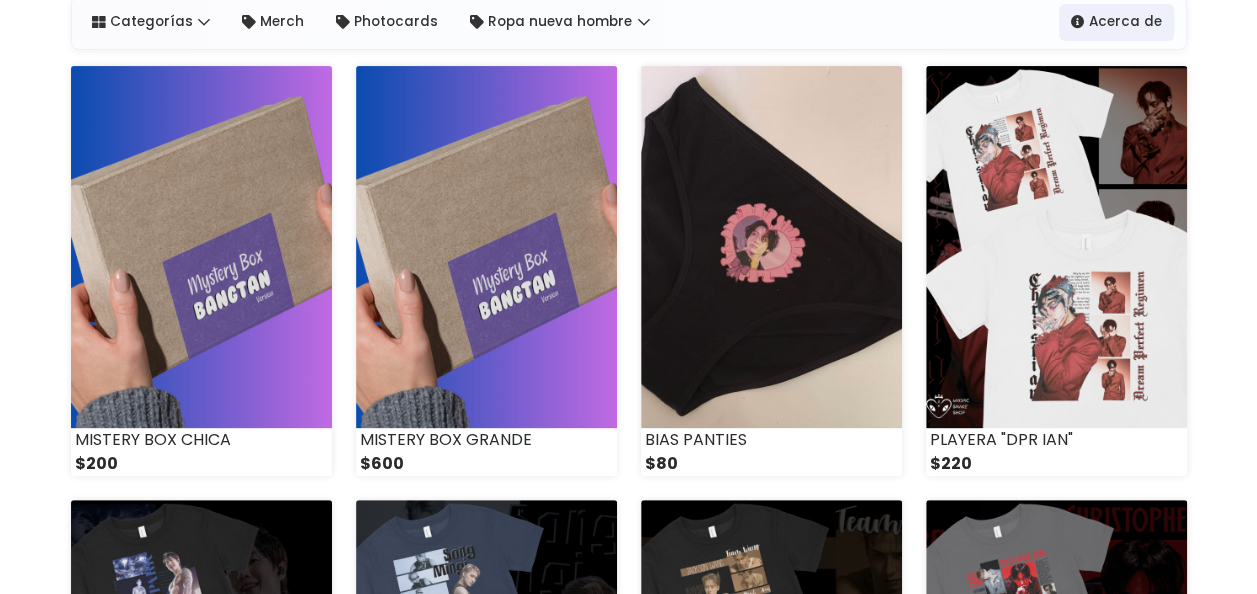 scroll, scrollTop: 0, scrollLeft: 0, axis: both 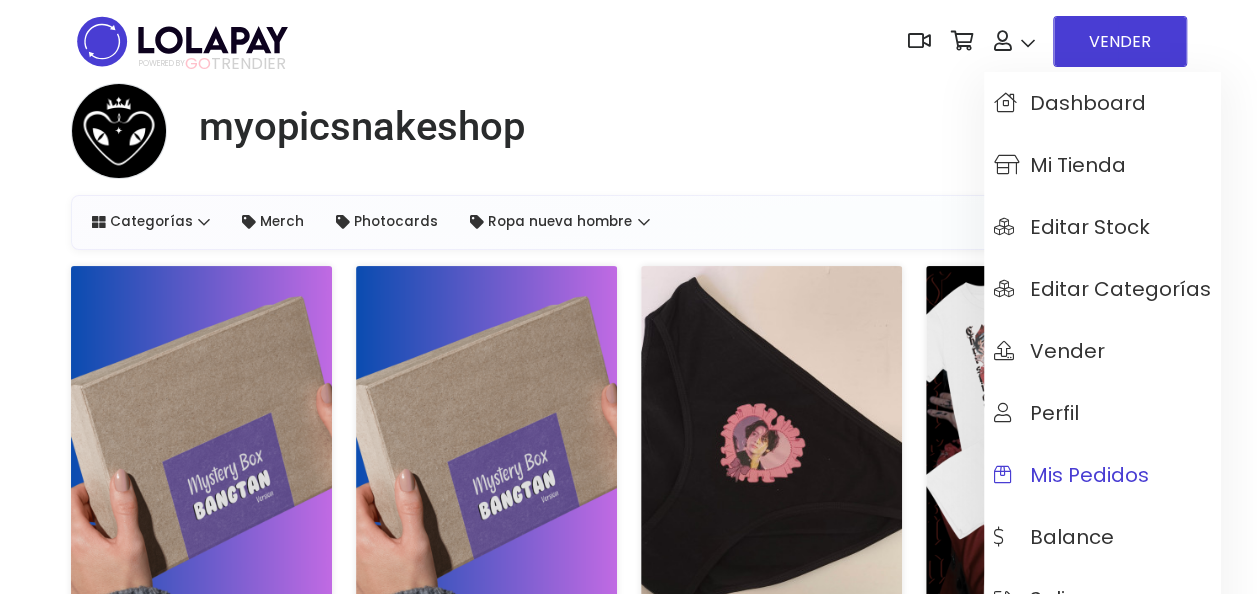 click on "Mis pedidos" at bounding box center (1102, 475) 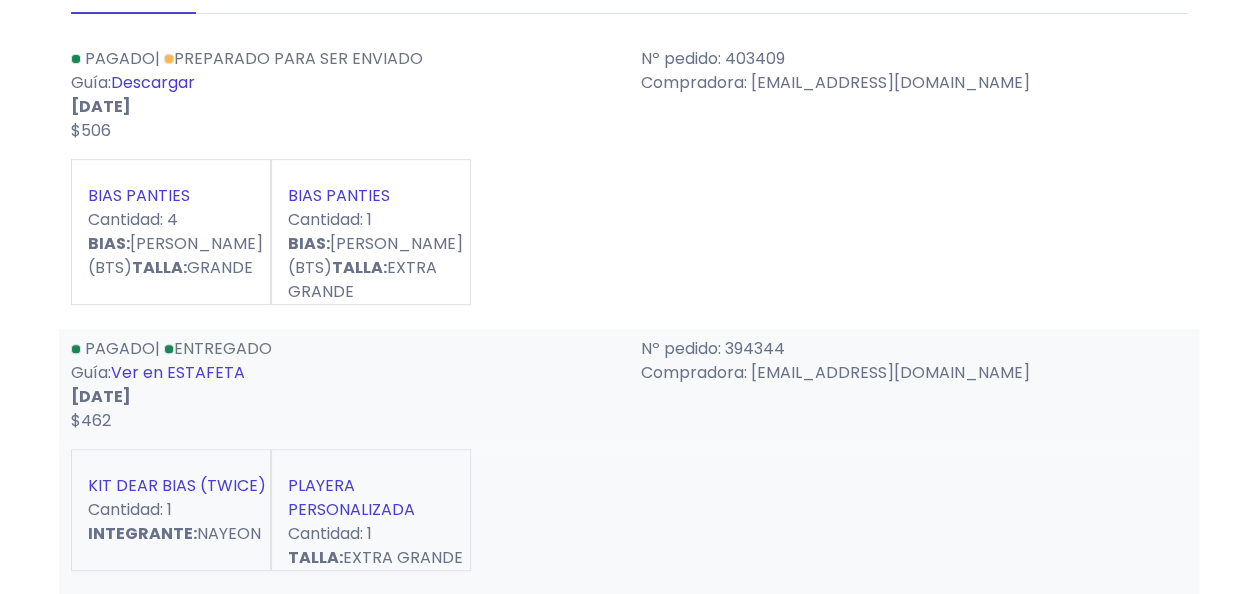 scroll, scrollTop: 256, scrollLeft: 0, axis: vertical 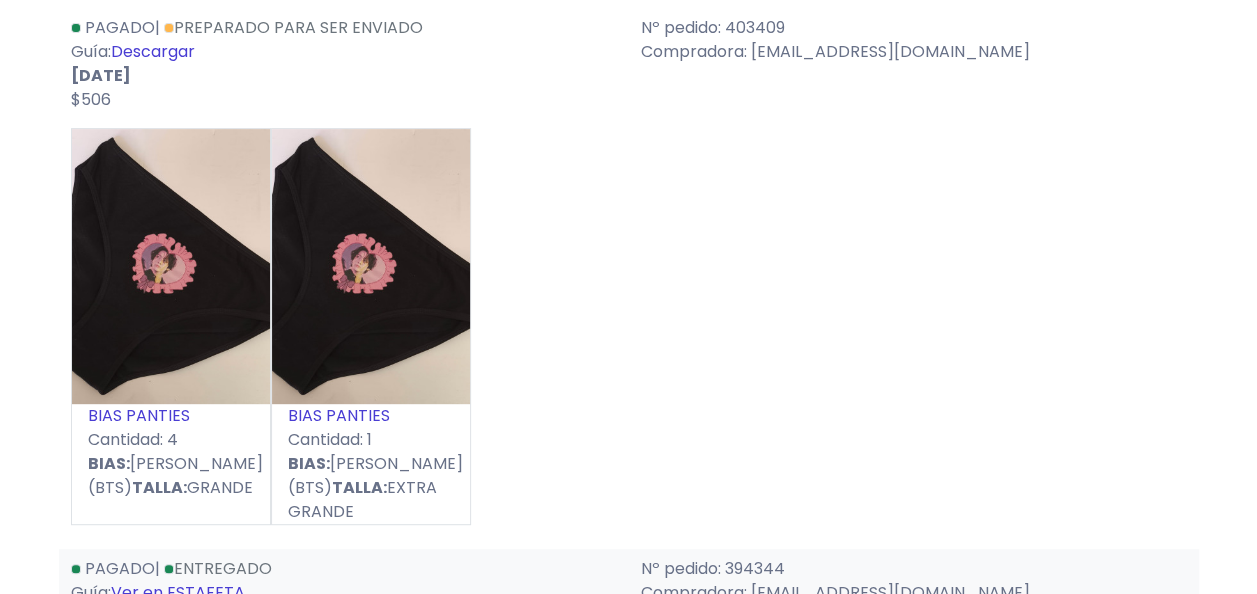 click on "BIAS PANTIES
Cantidad: 4
BIAS:   [PERSON_NAME] (BTS)
TALLA:   GRANDE
BIAS PANTIES
Cantidad: 1
BIAS:  TALLA:" at bounding box center (629, 334) 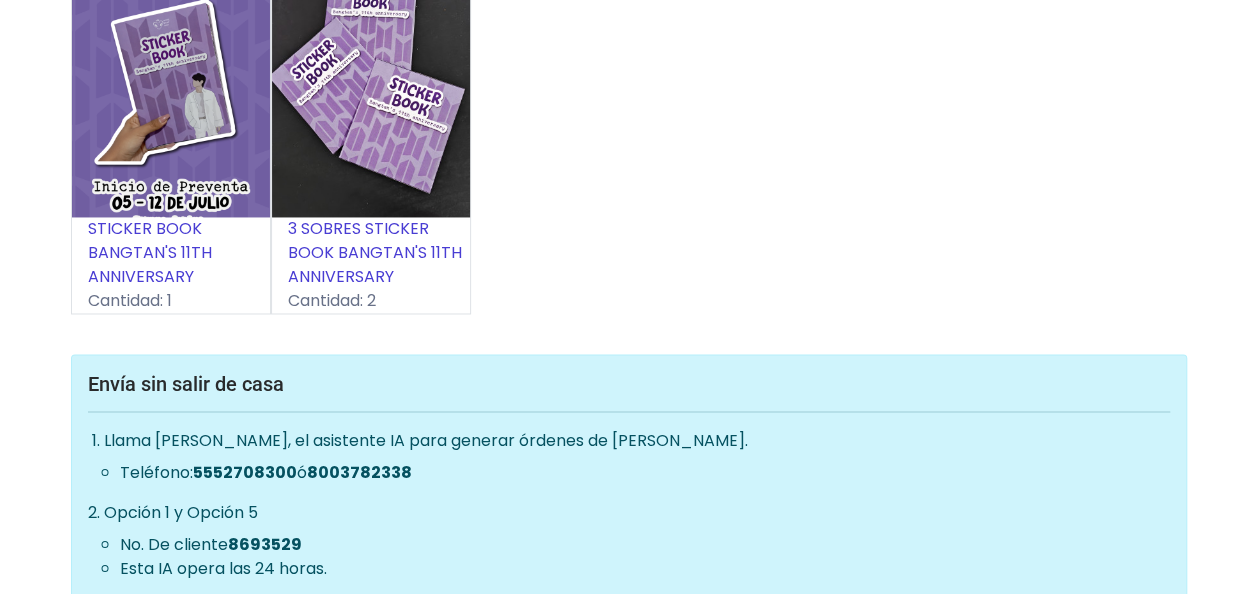 scroll, scrollTop: 1550, scrollLeft: 0, axis: vertical 